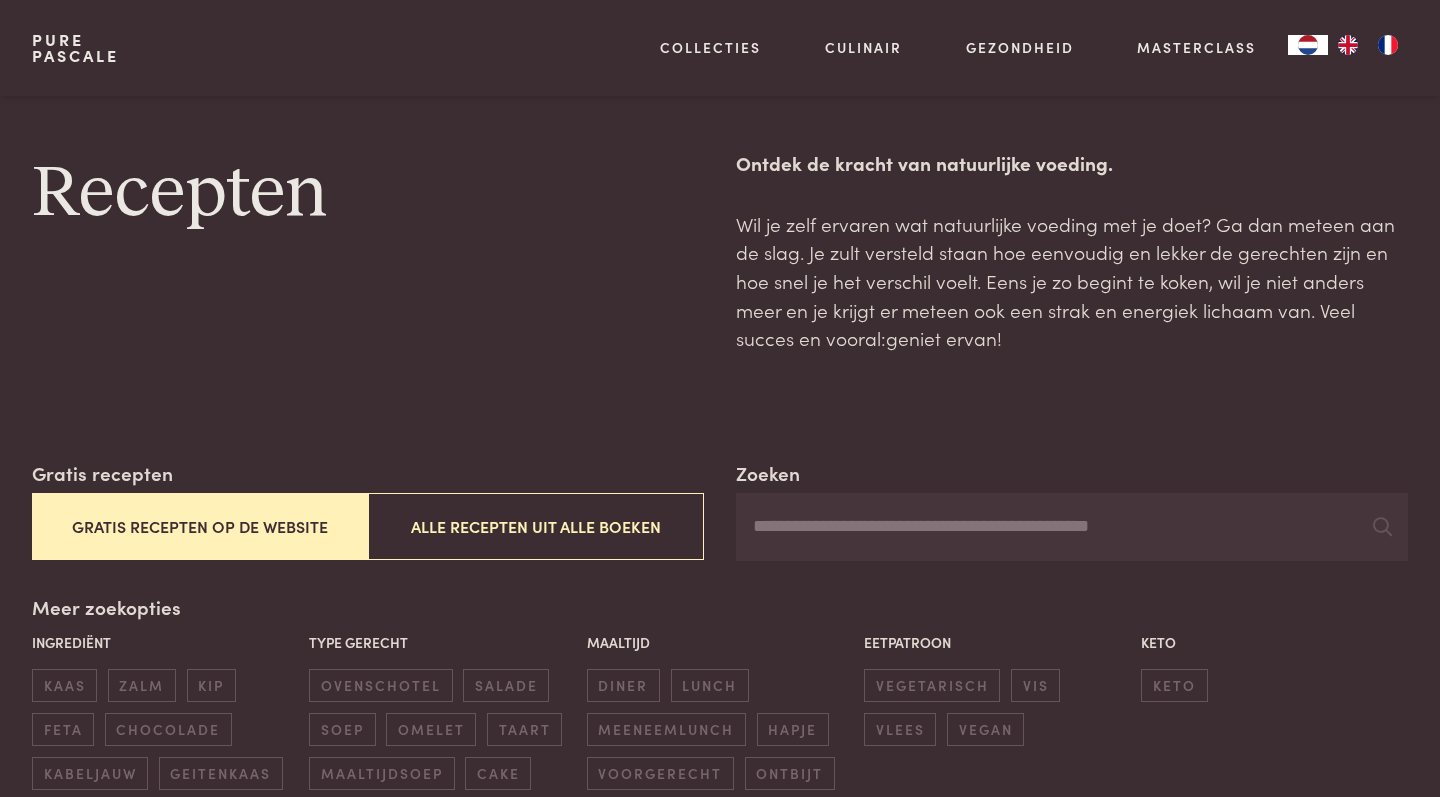 scroll, scrollTop: 347, scrollLeft: 0, axis: vertical 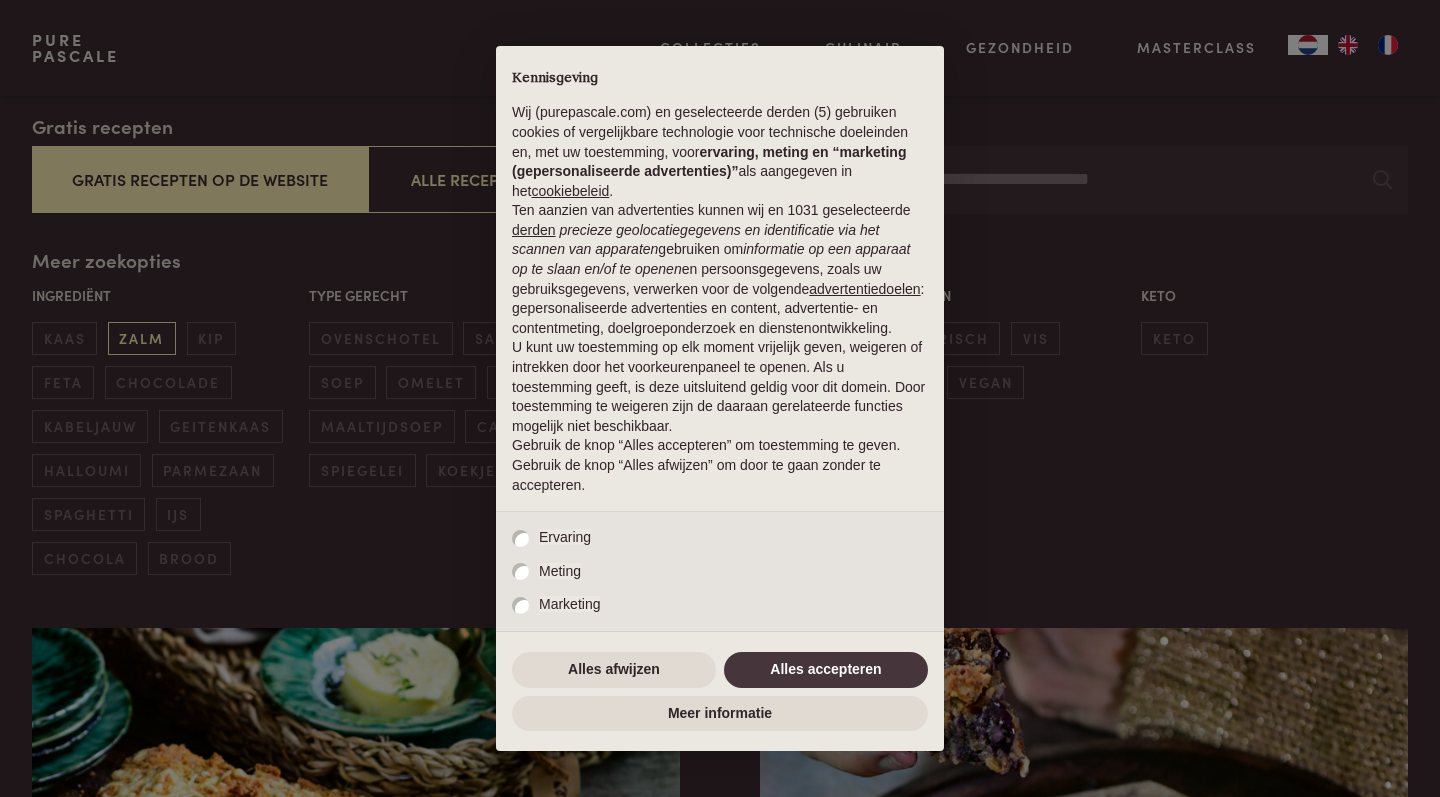 click on "zalm" at bounding box center [142, 338] 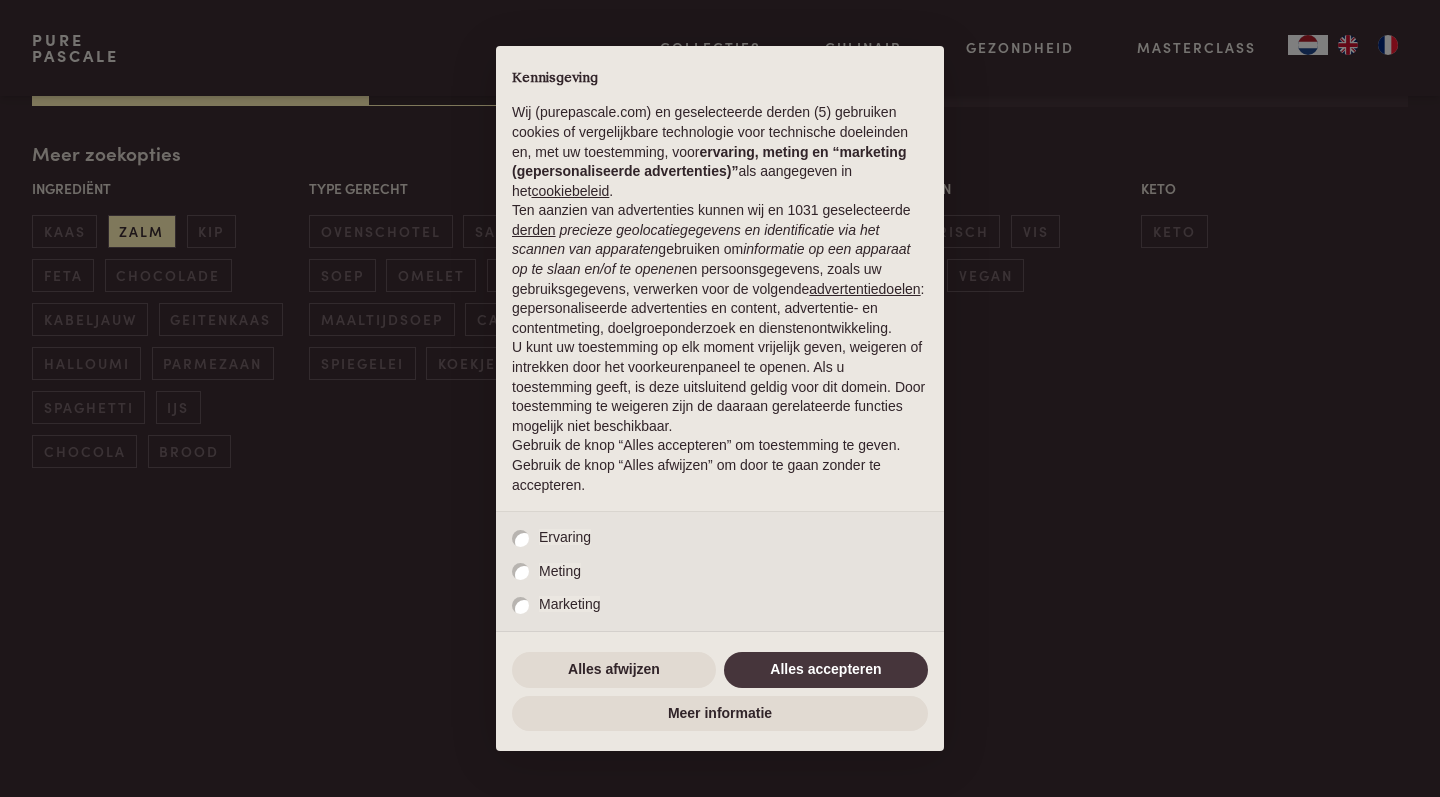 scroll, scrollTop: 455, scrollLeft: 0, axis: vertical 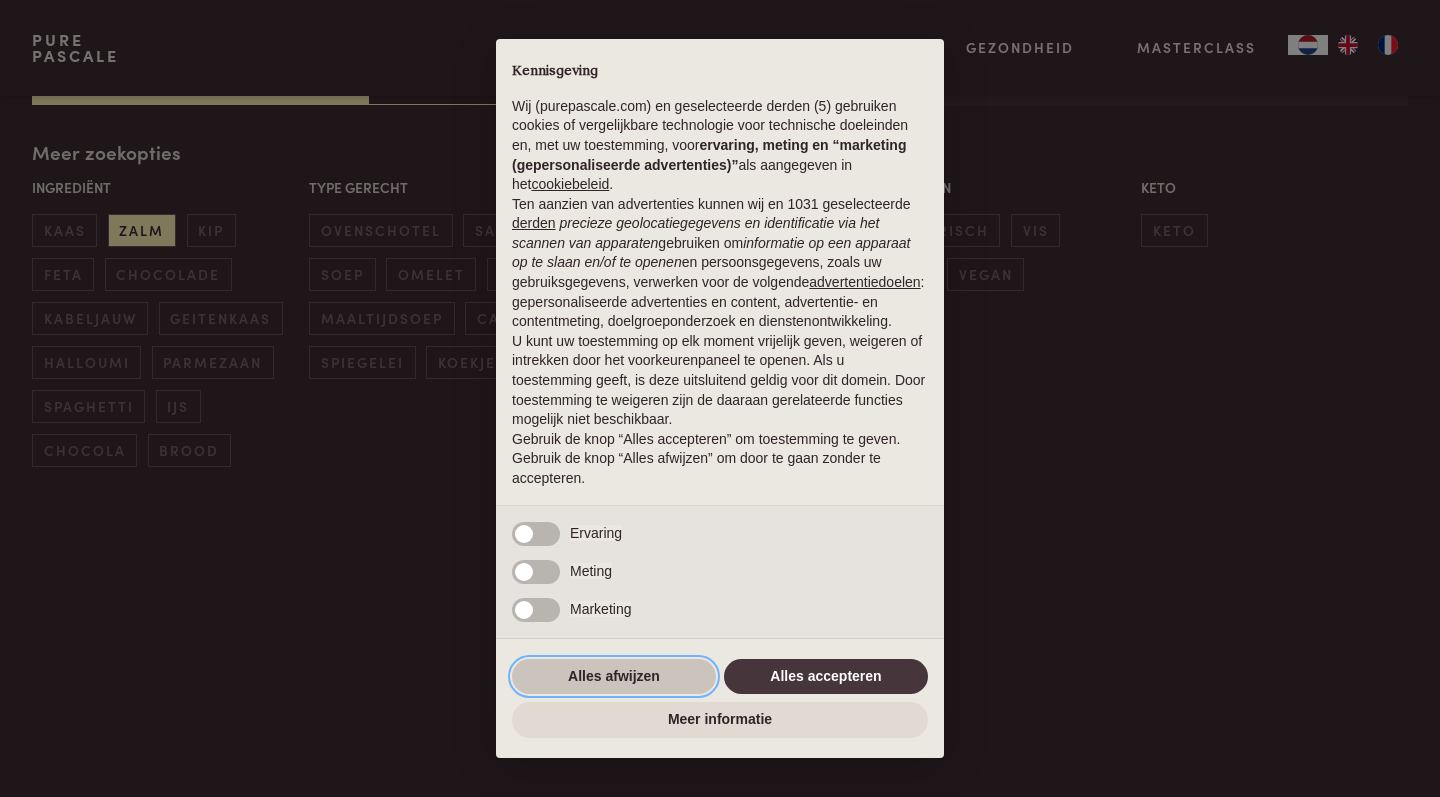 click on "Alles afwijzen" at bounding box center (614, 677) 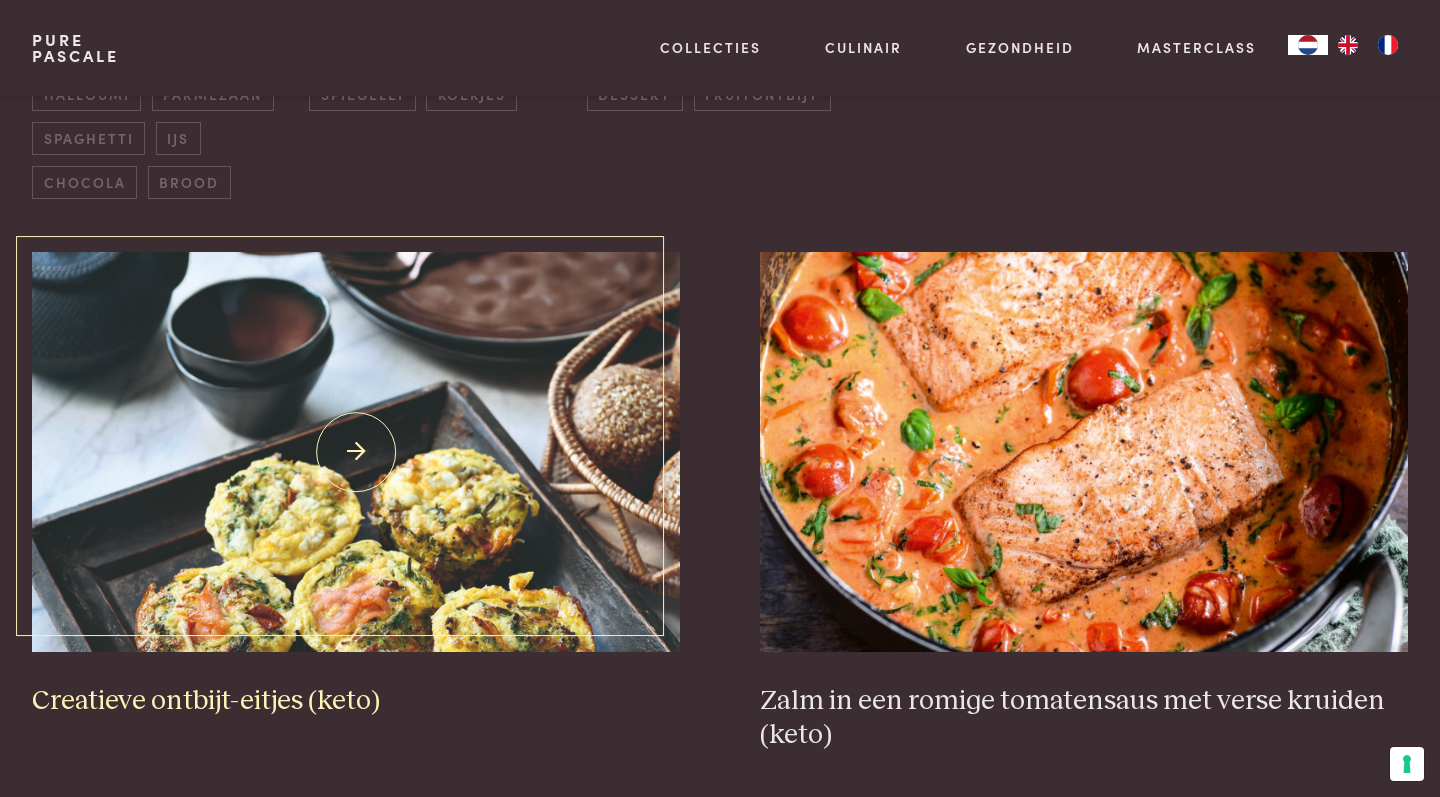 scroll, scrollTop: 737, scrollLeft: 0, axis: vertical 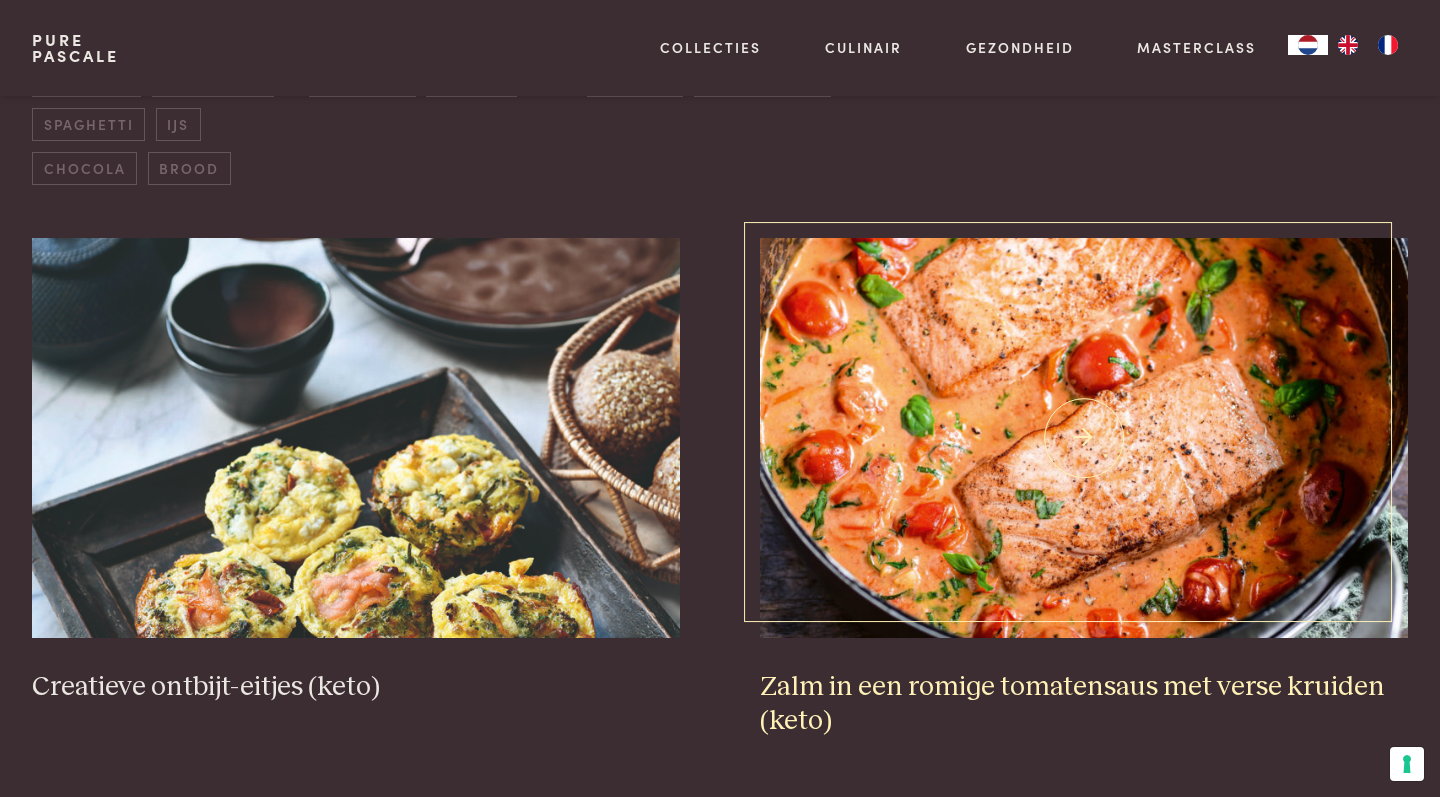 click at bounding box center (1084, 438) 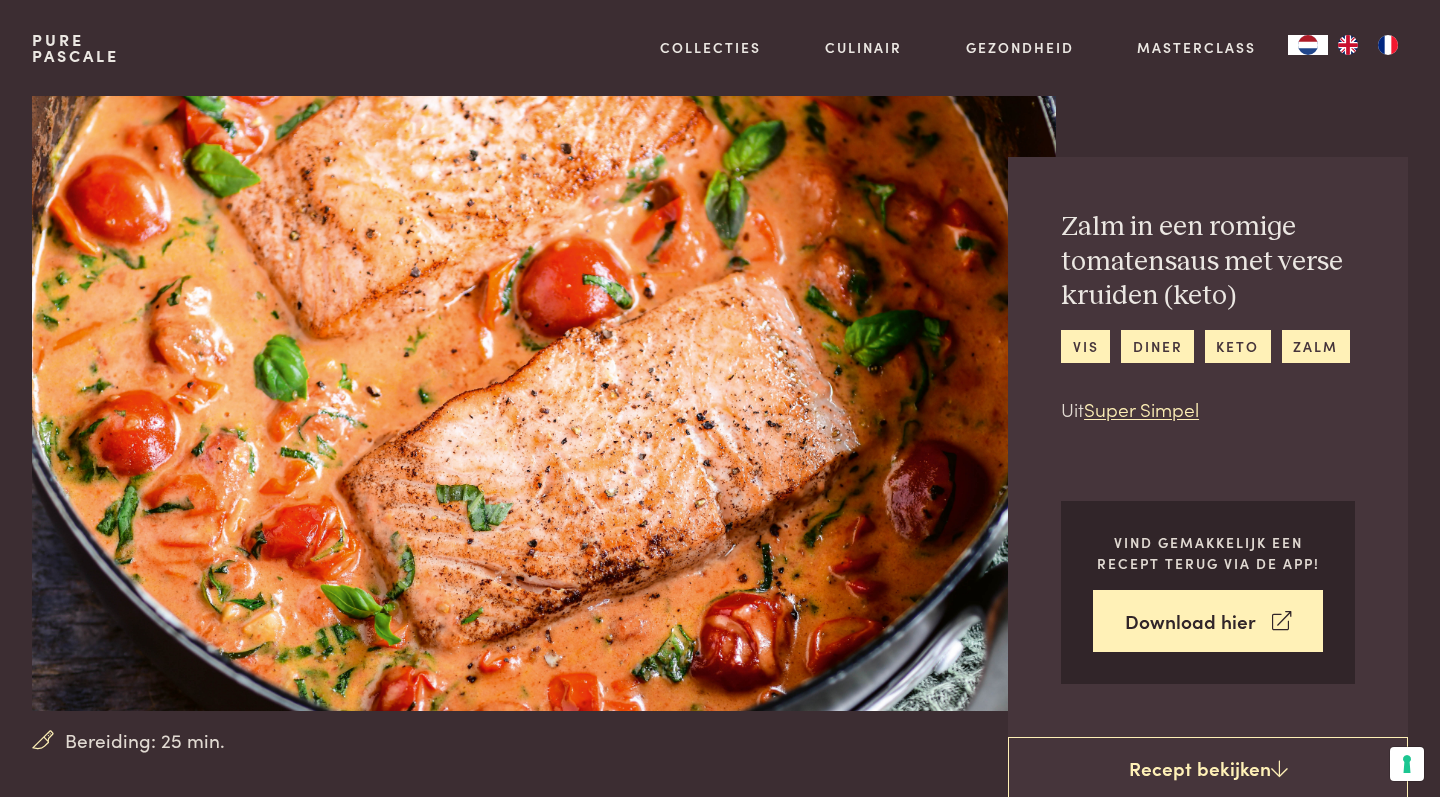 scroll, scrollTop: 0, scrollLeft: 0, axis: both 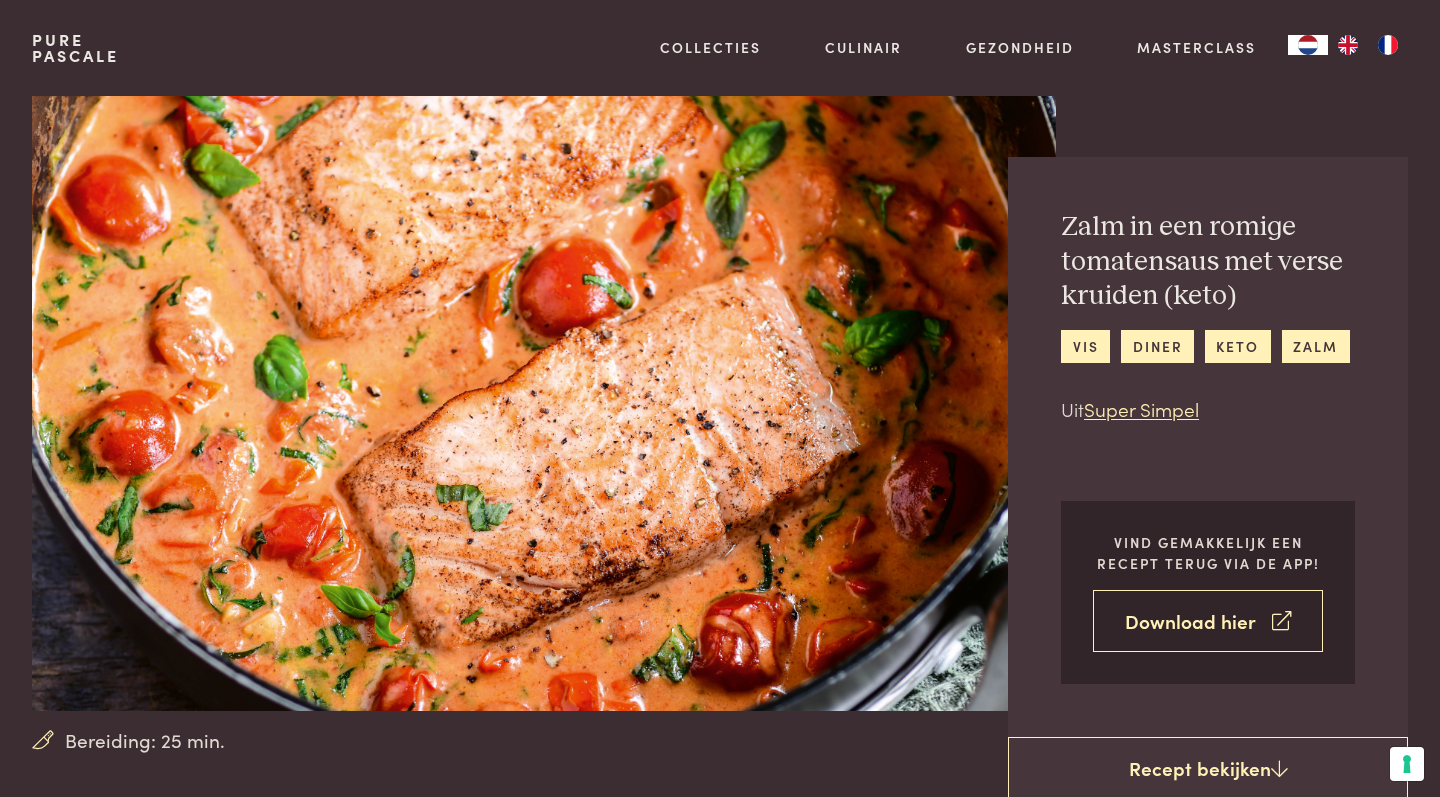 click on "Download hier" at bounding box center [1208, 621] 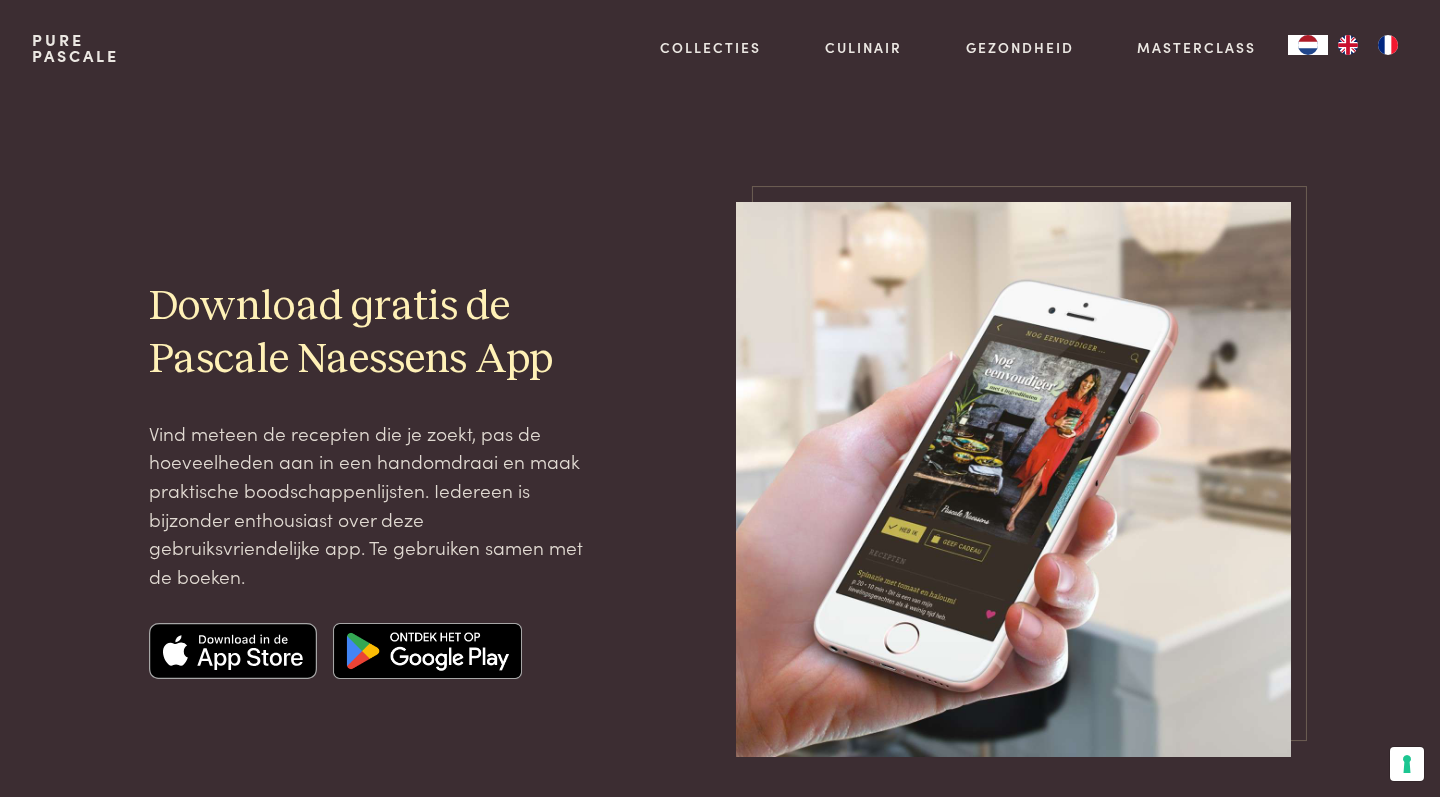 scroll, scrollTop: 0, scrollLeft: 0, axis: both 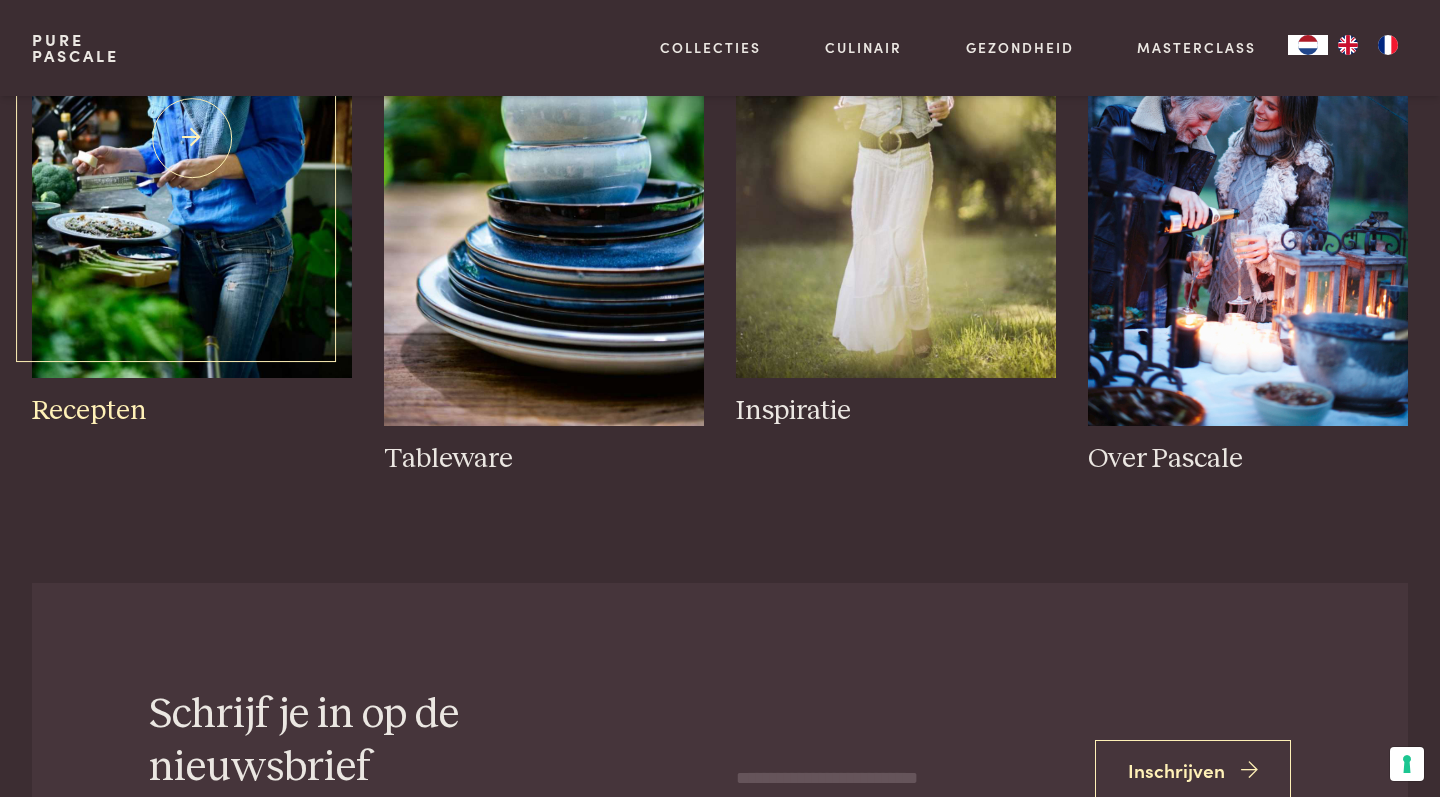 click on "Recepten" at bounding box center [192, 411] 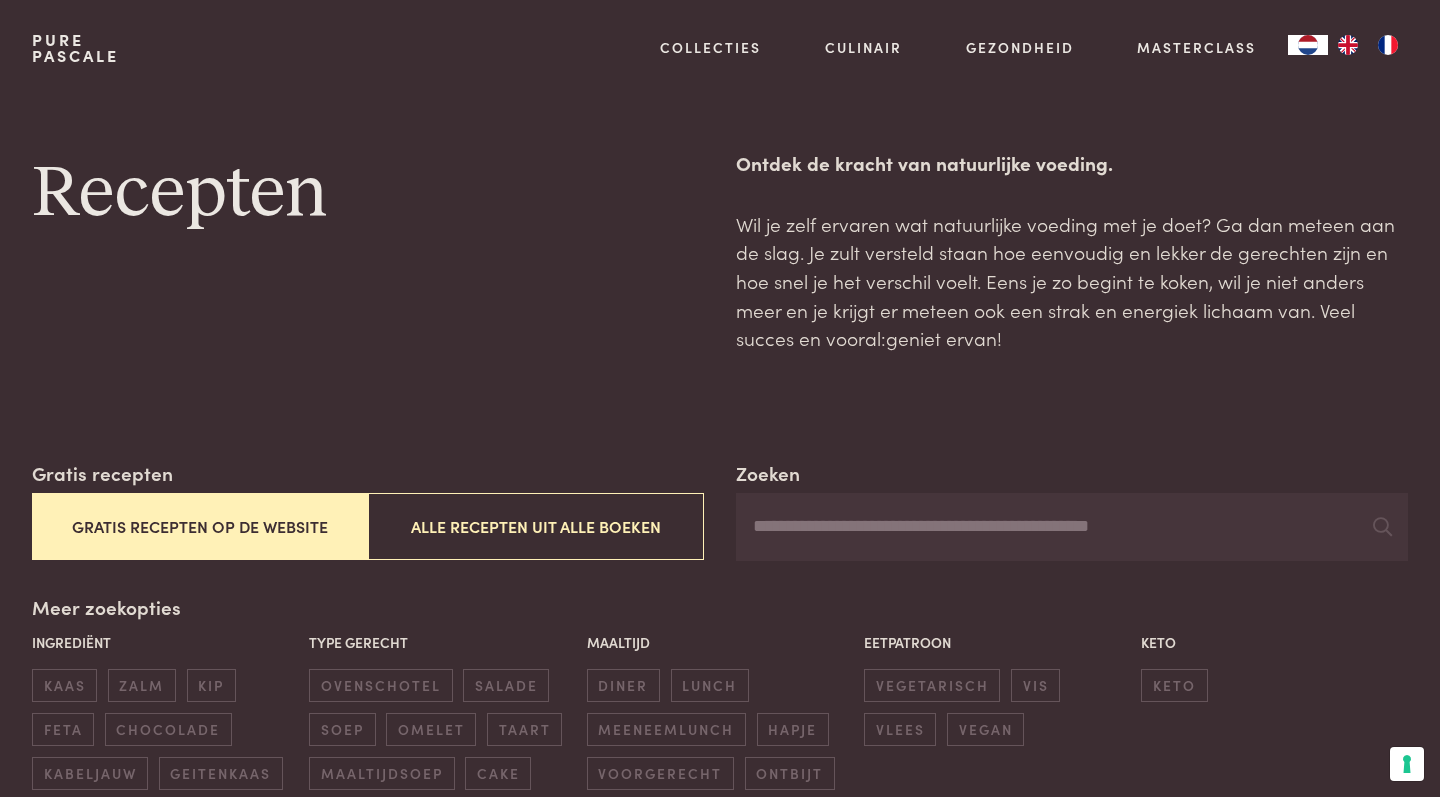 scroll, scrollTop: 0, scrollLeft: 0, axis: both 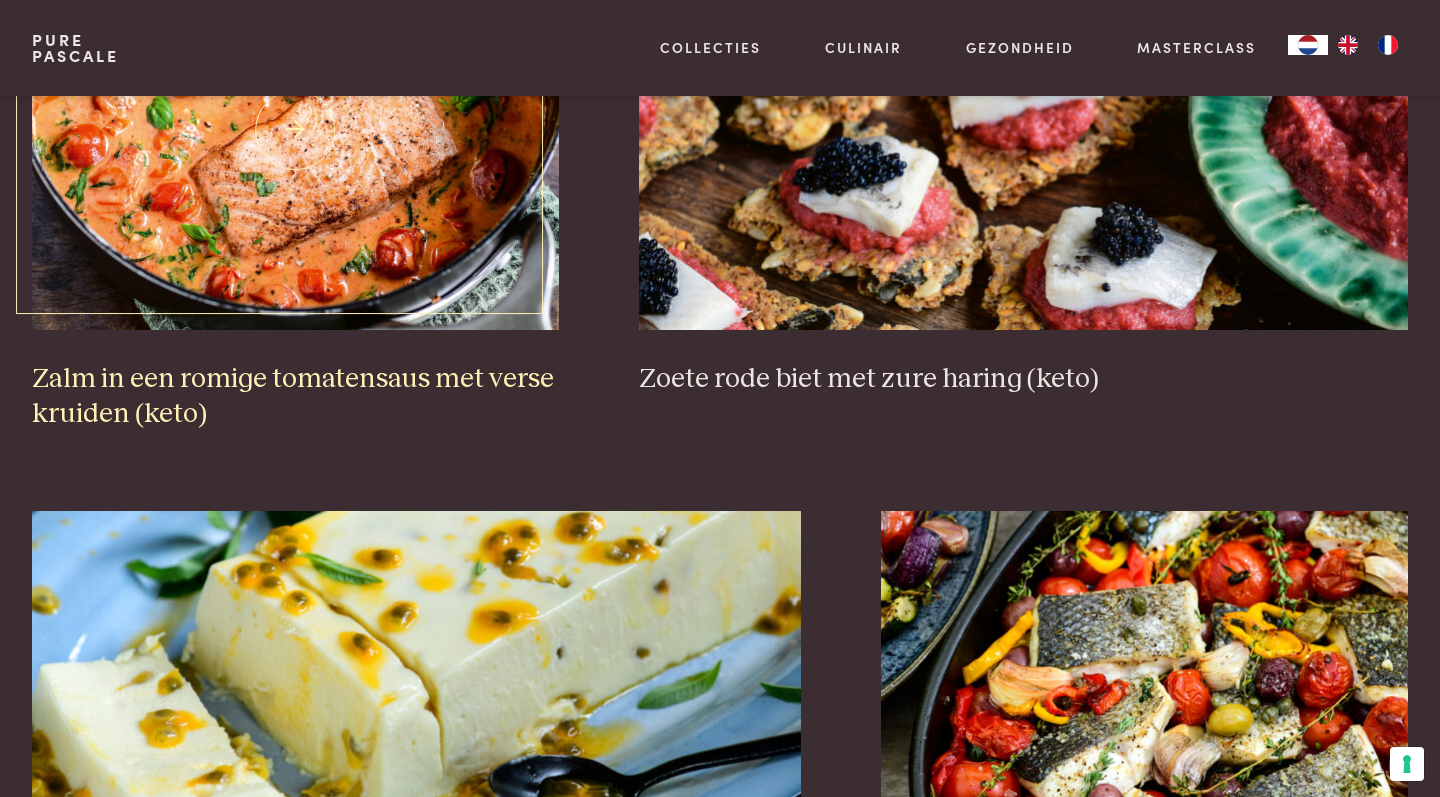 click on "Zalm in een romige tomatensaus met verse kruiden (keto)" at bounding box center [295, 396] 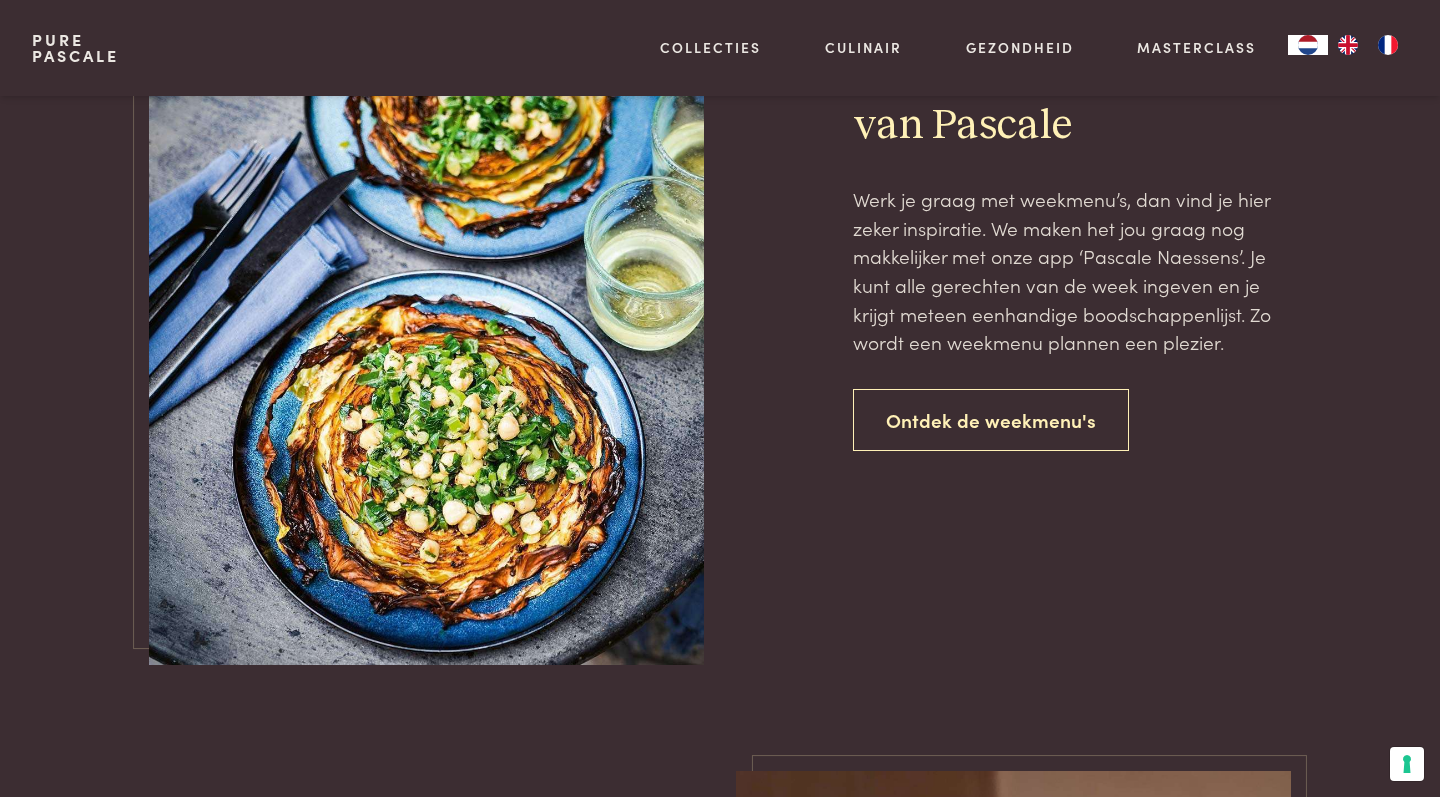 scroll, scrollTop: 4646, scrollLeft: 0, axis: vertical 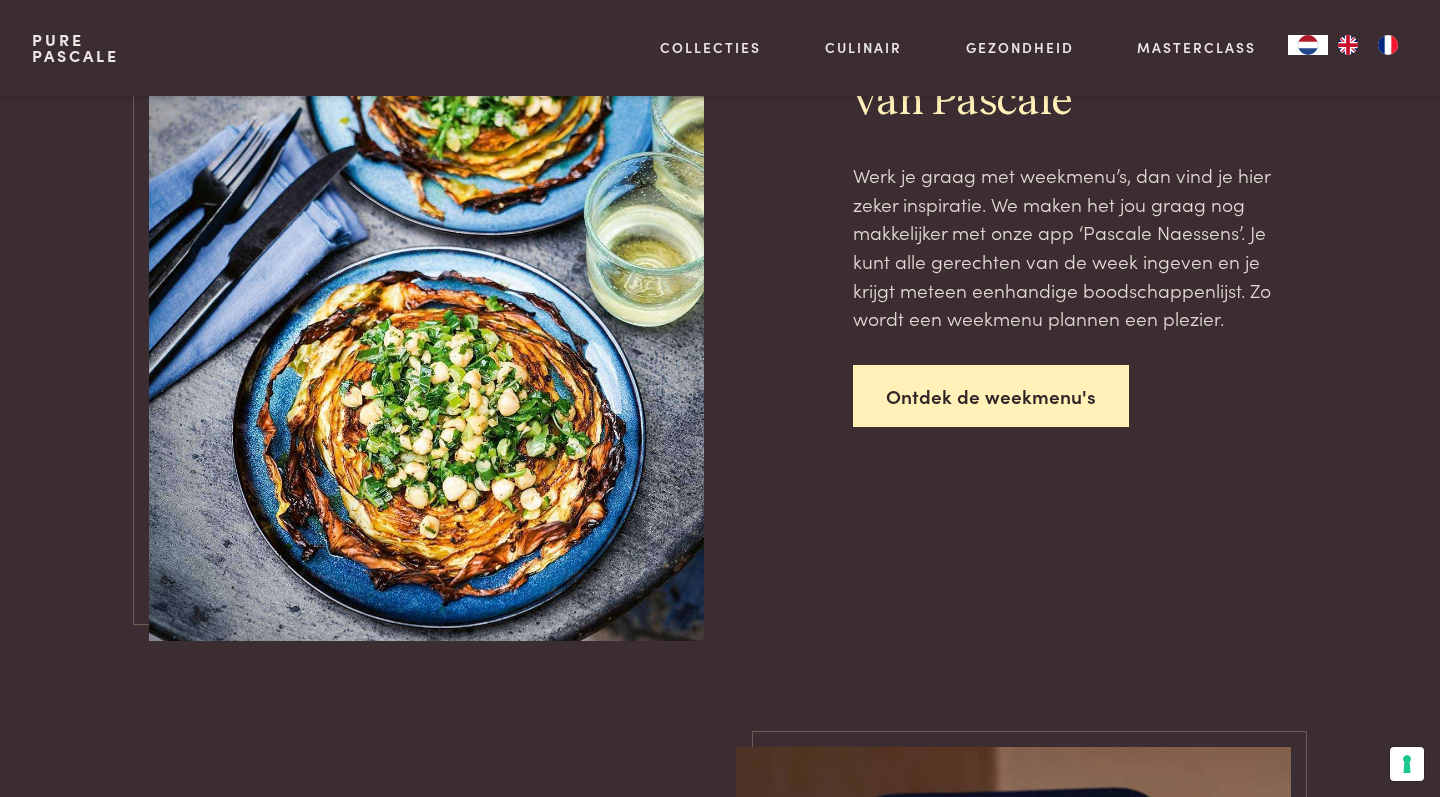 click on "Ontdek de weekmenu's" at bounding box center [991, 396] 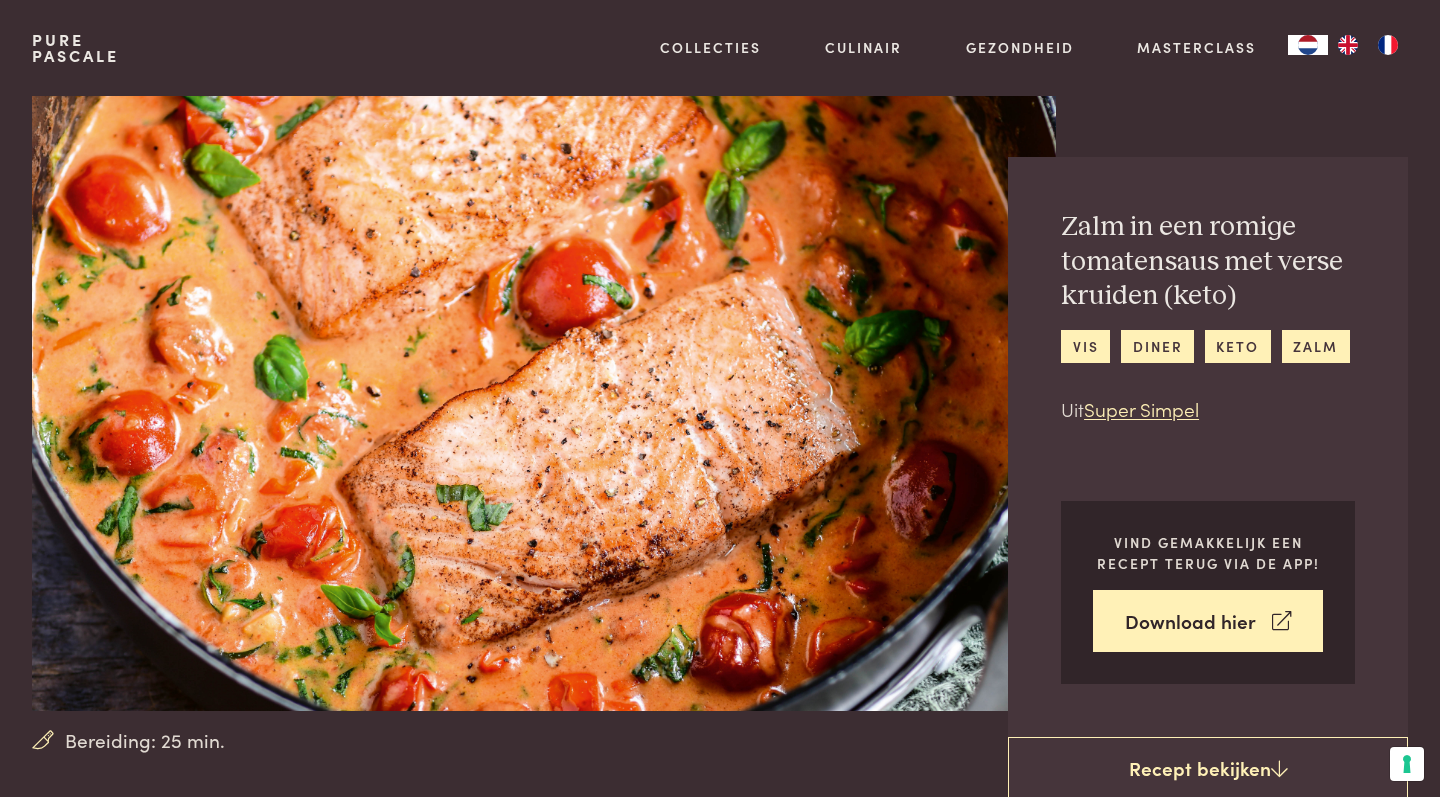 scroll, scrollTop: 0, scrollLeft: 0, axis: both 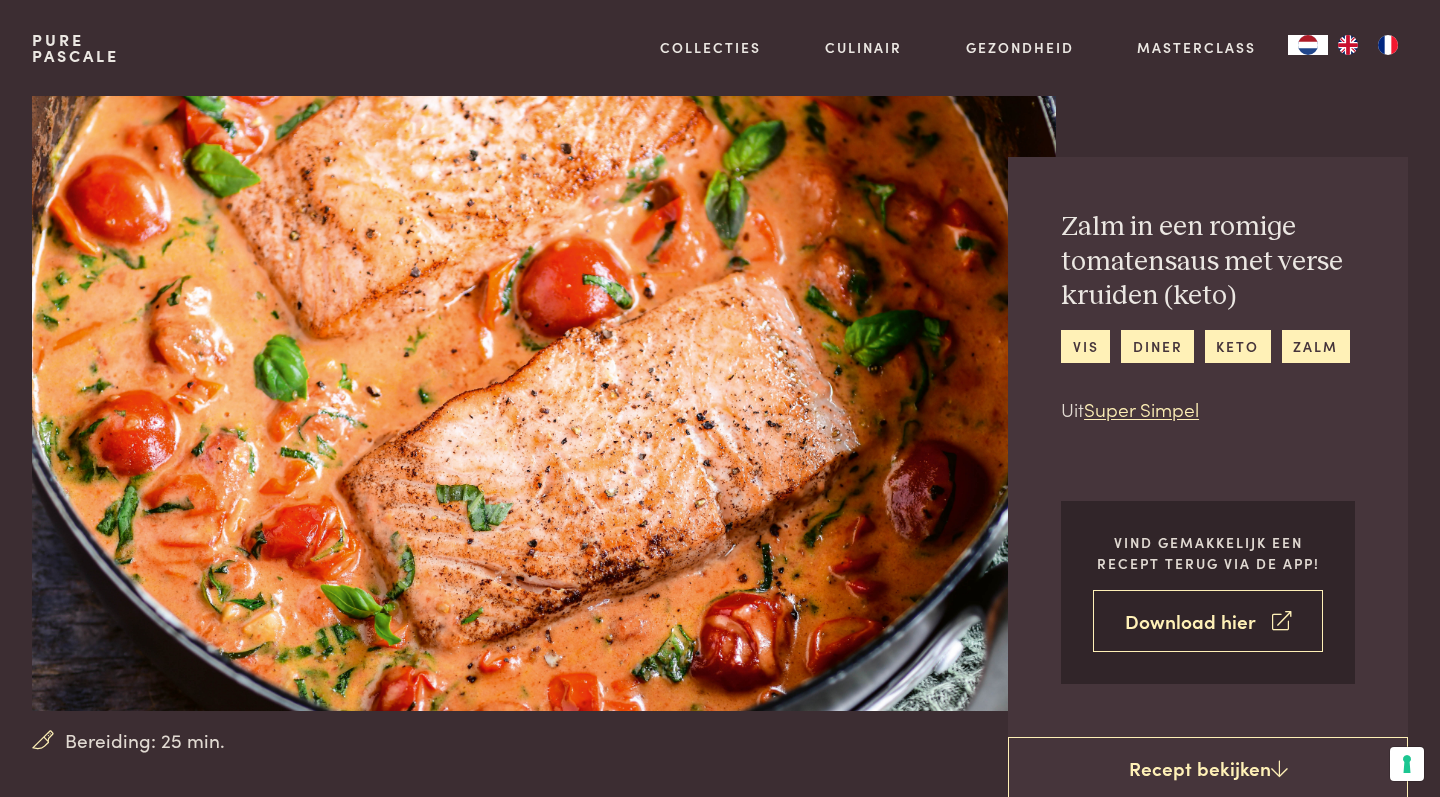 click on "Download hier" at bounding box center (1208, 621) 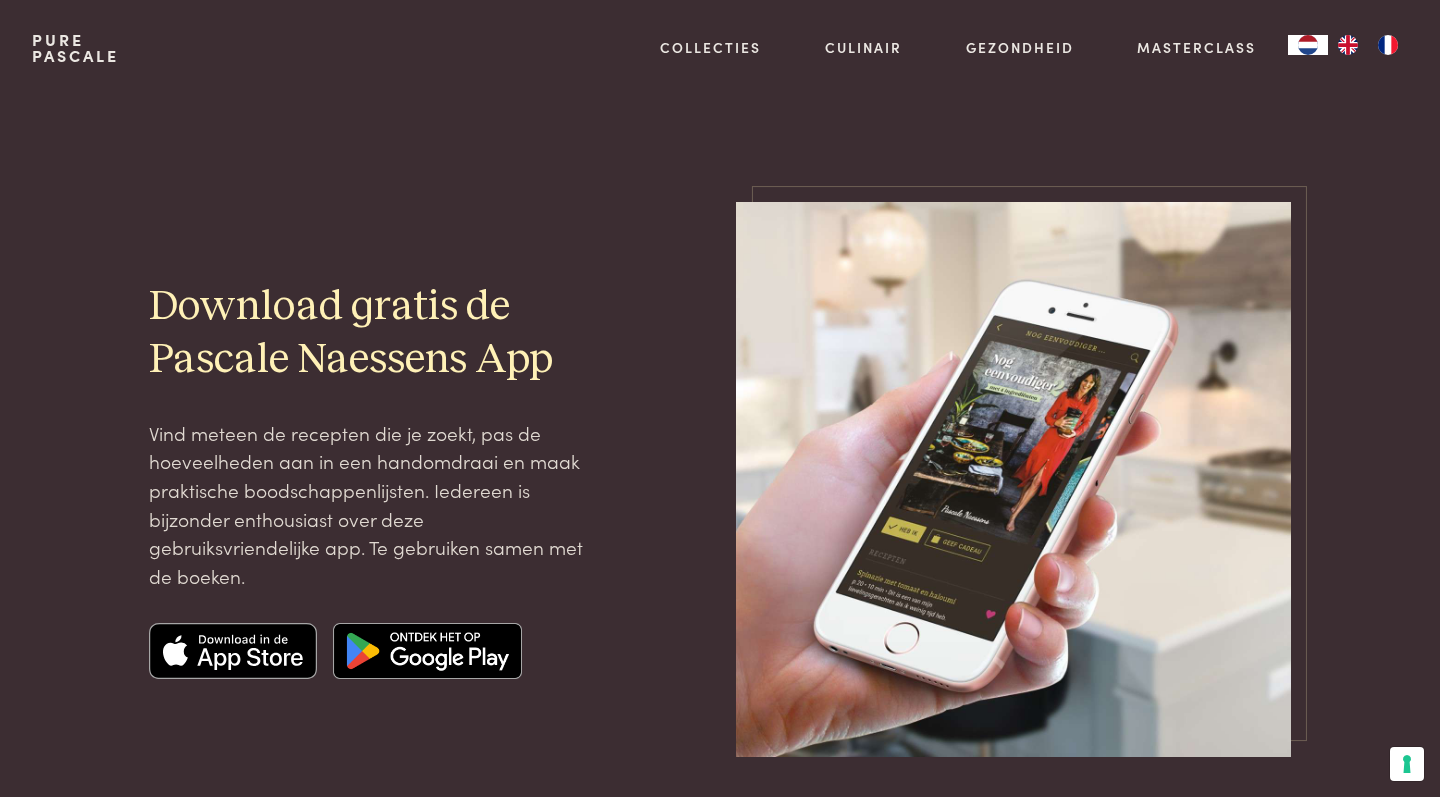 scroll, scrollTop: 0, scrollLeft: 0, axis: both 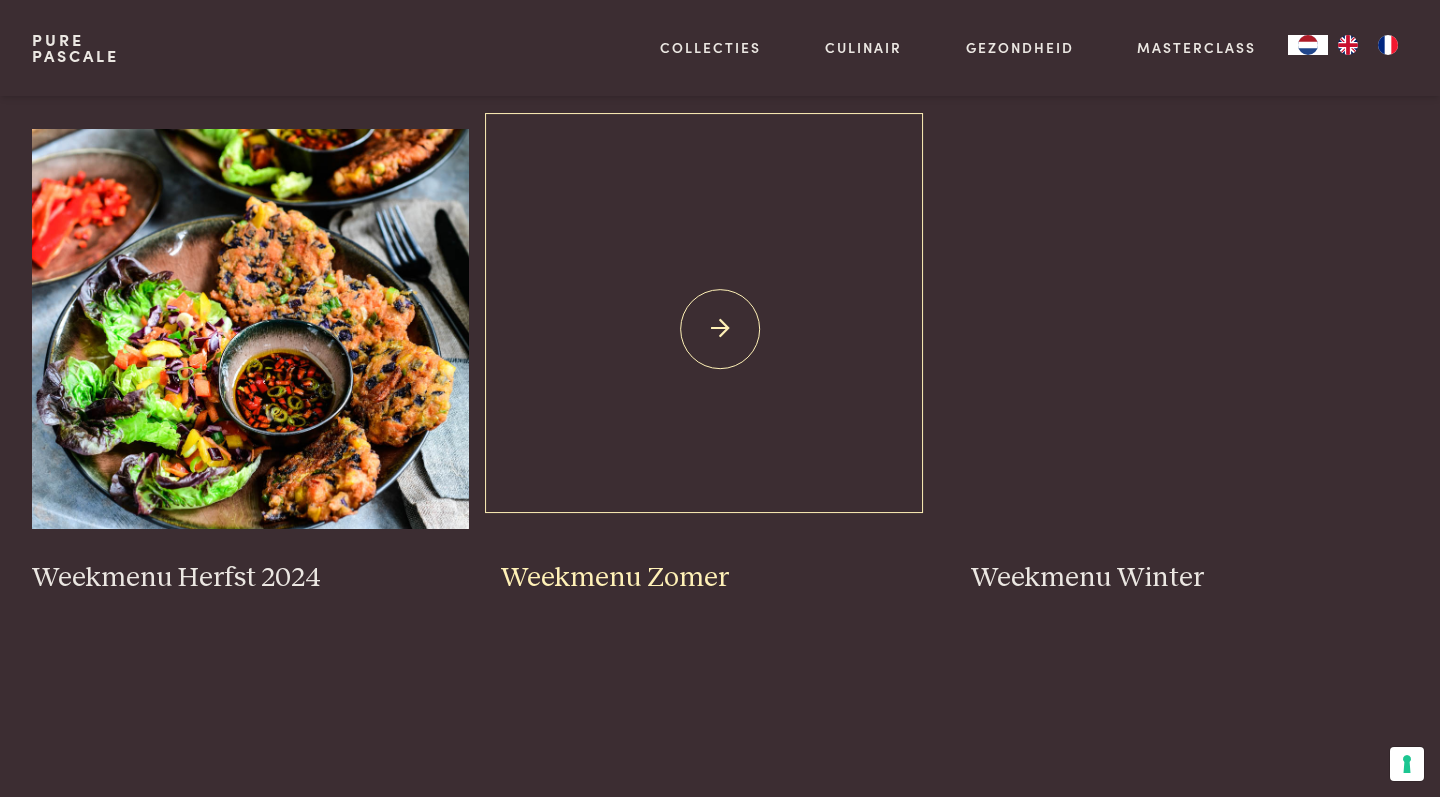click on "Weekmenu Zomer" at bounding box center (720, 578) 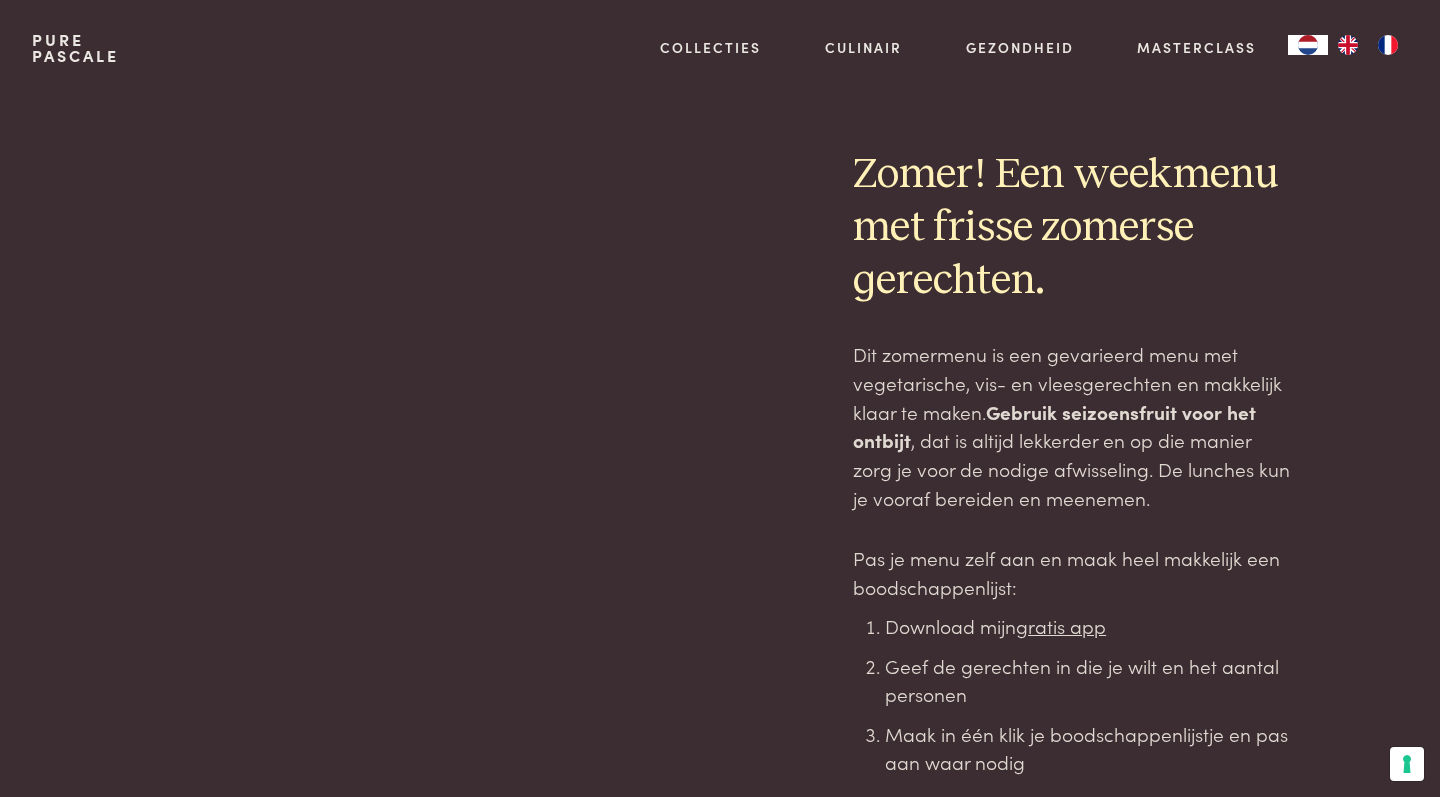 scroll, scrollTop: 0, scrollLeft: 0, axis: both 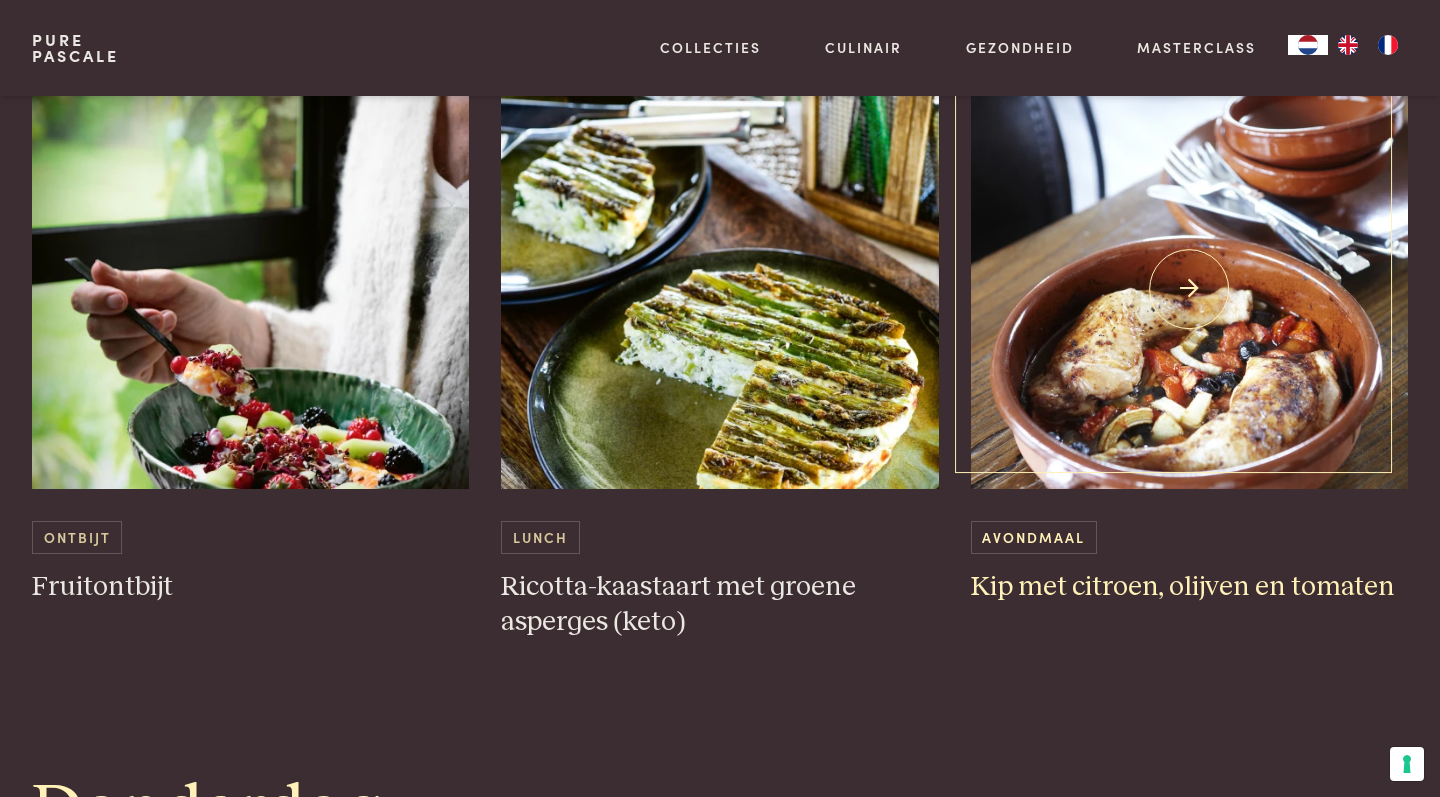 click on "Kip met citroen, olijven en tomaten" at bounding box center (1190, 587) 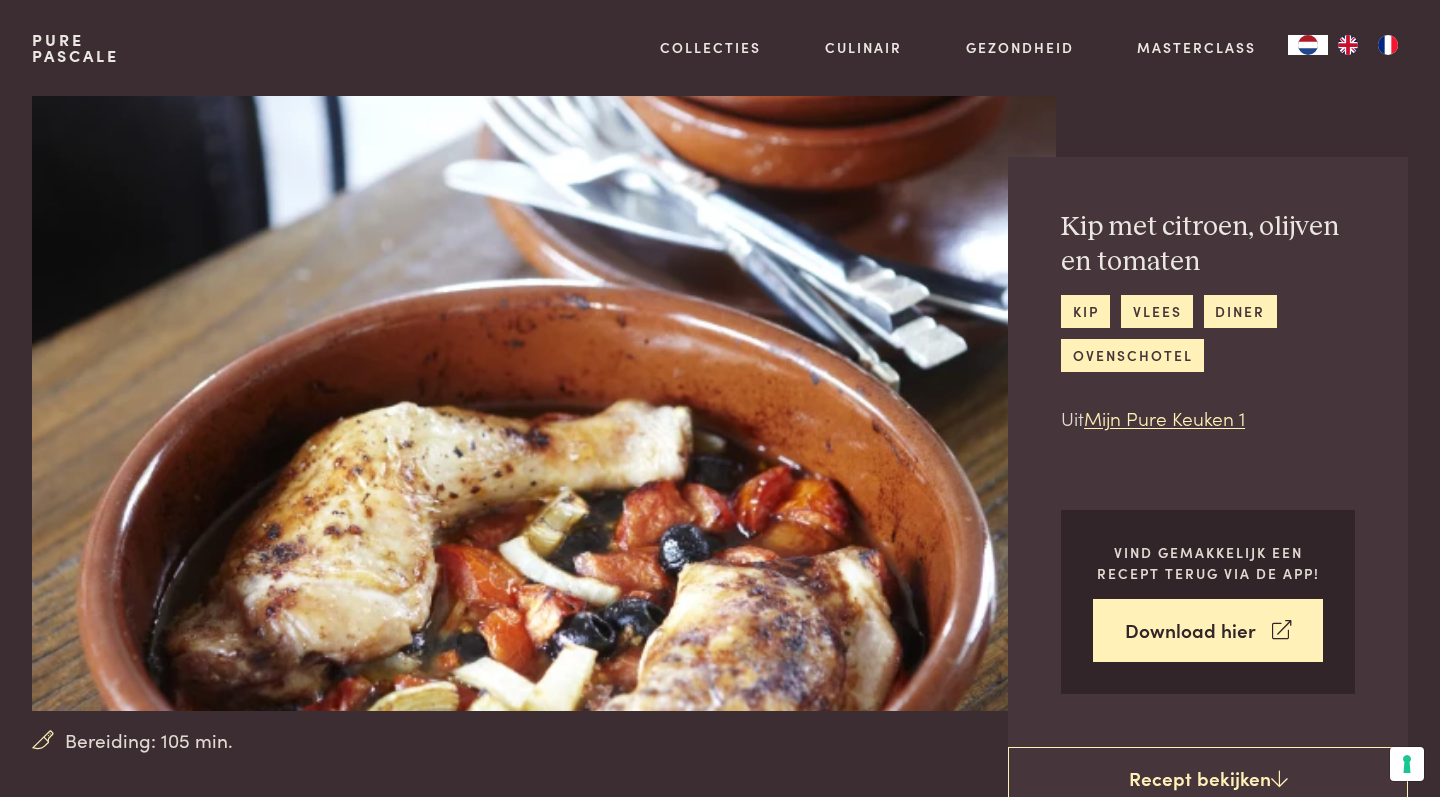 scroll, scrollTop: 0, scrollLeft: 0, axis: both 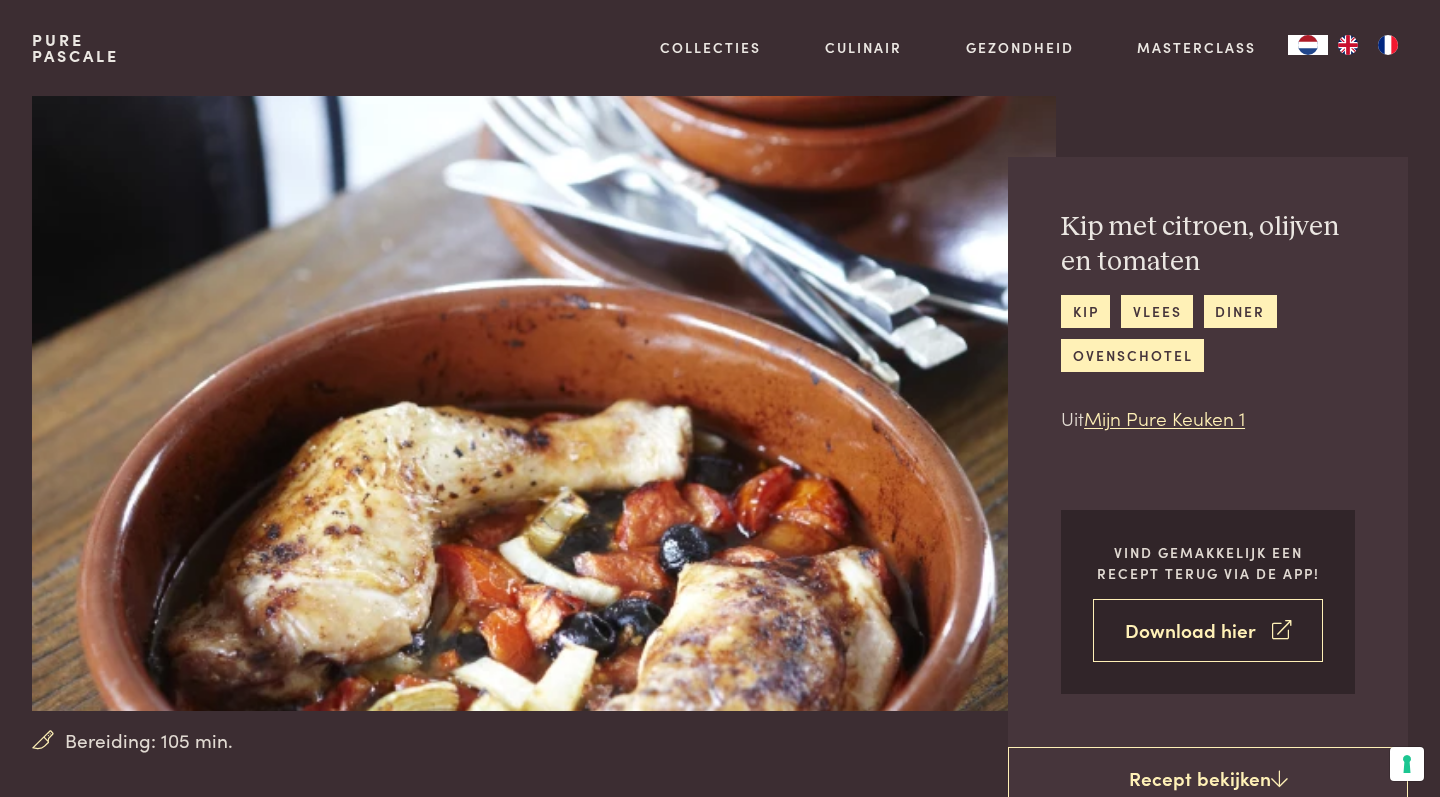 click on "Download hier" at bounding box center [1208, 630] 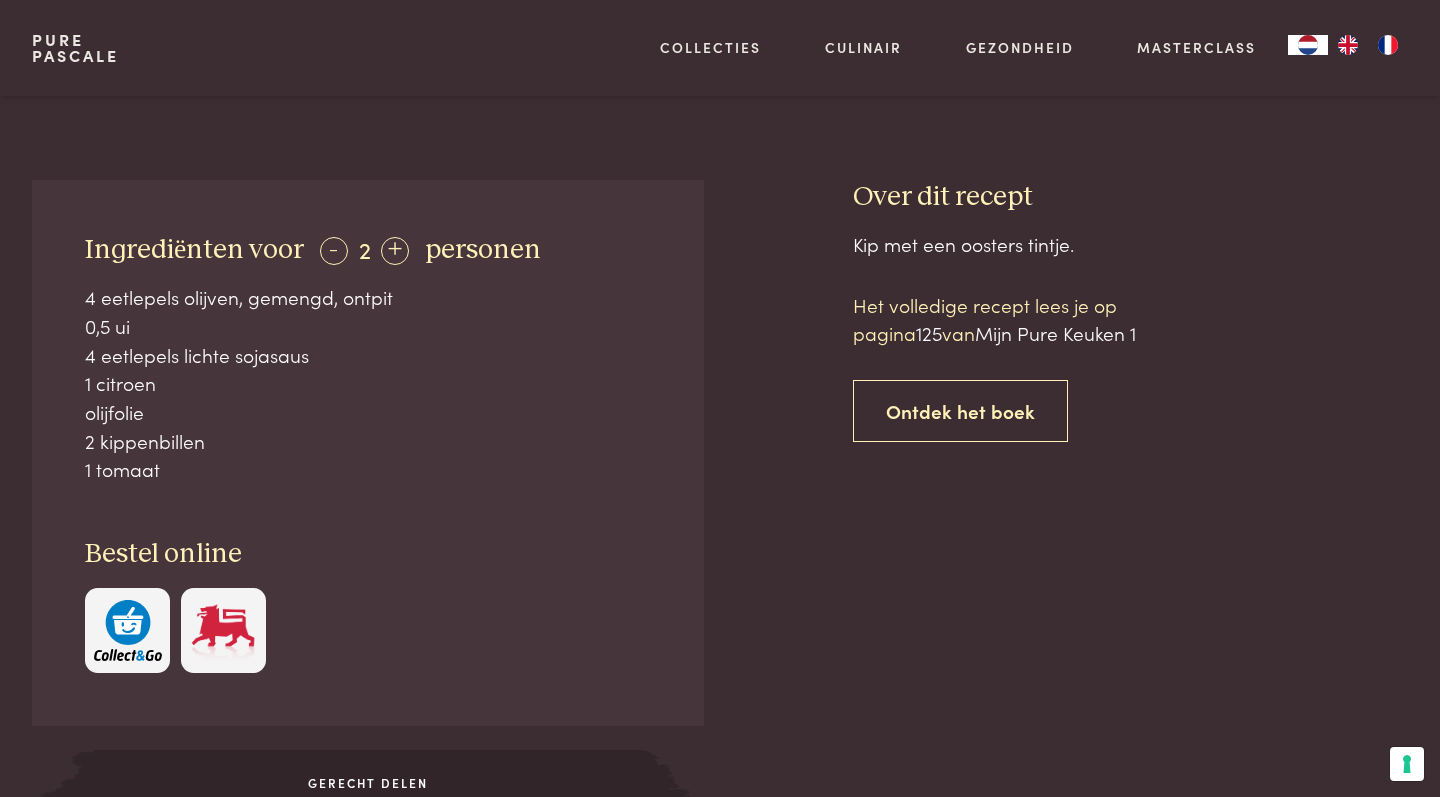 scroll, scrollTop: 726, scrollLeft: 0, axis: vertical 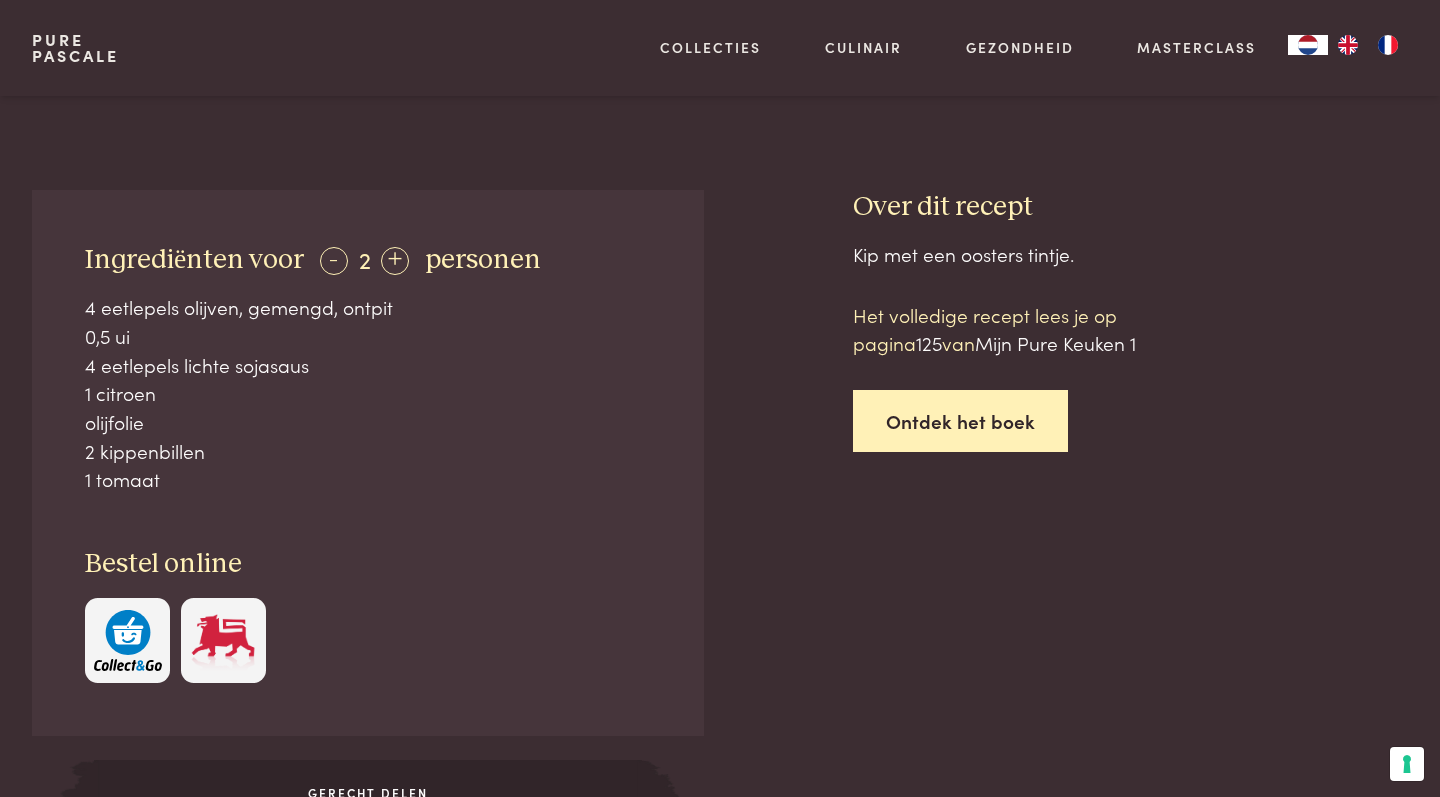click on "Ontdek het boek" at bounding box center [960, 421] 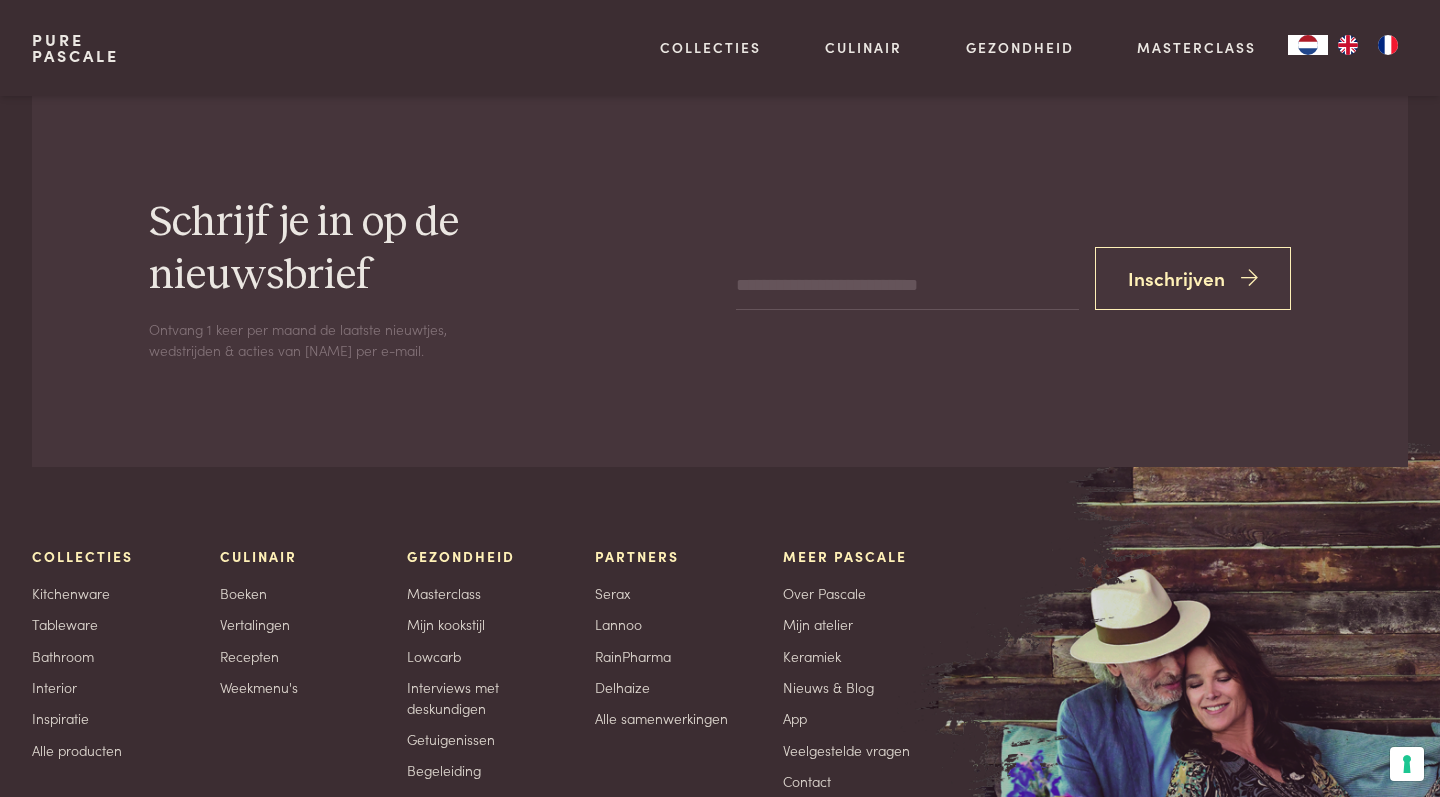 scroll, scrollTop: 3460, scrollLeft: 0, axis: vertical 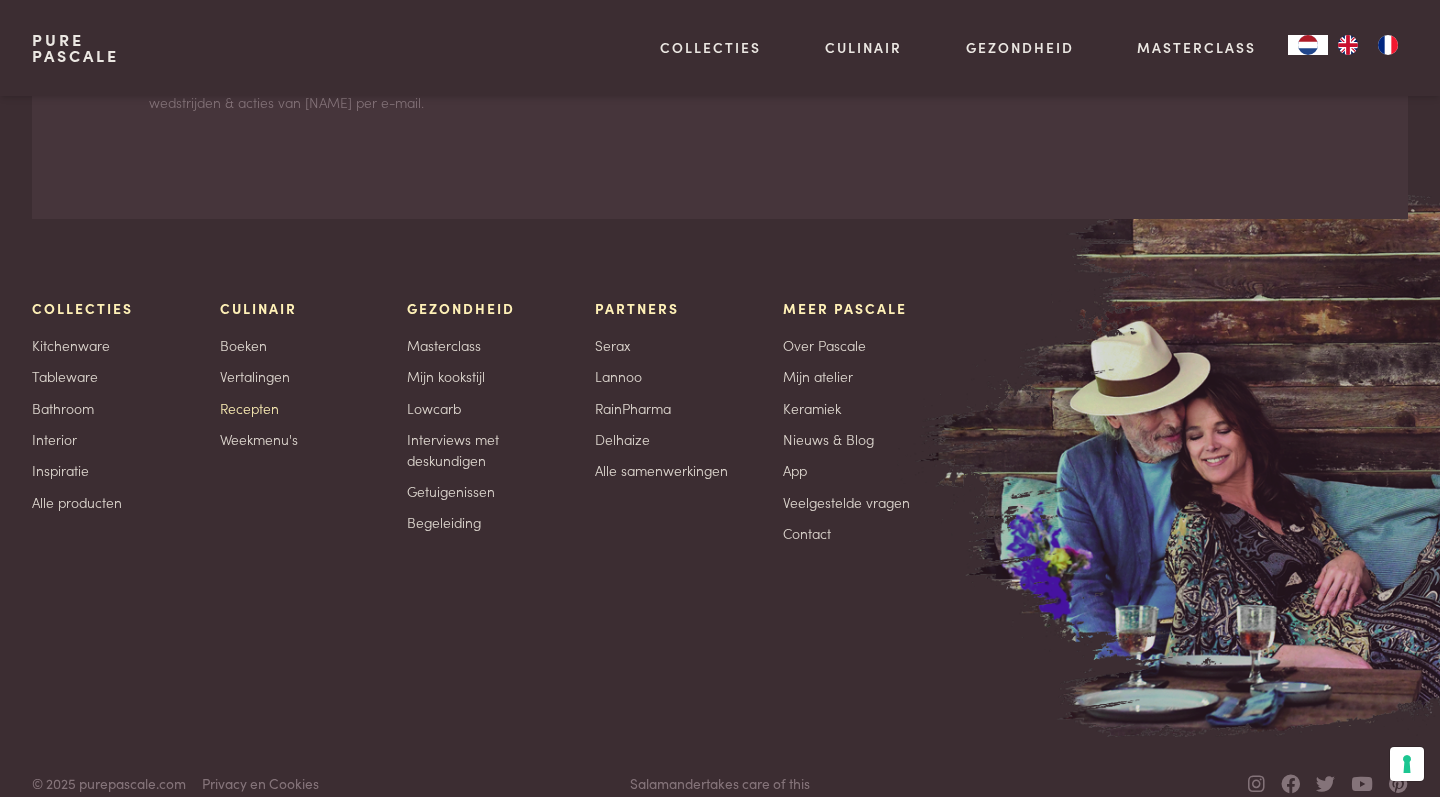click on "Recepten" at bounding box center [249, 408] 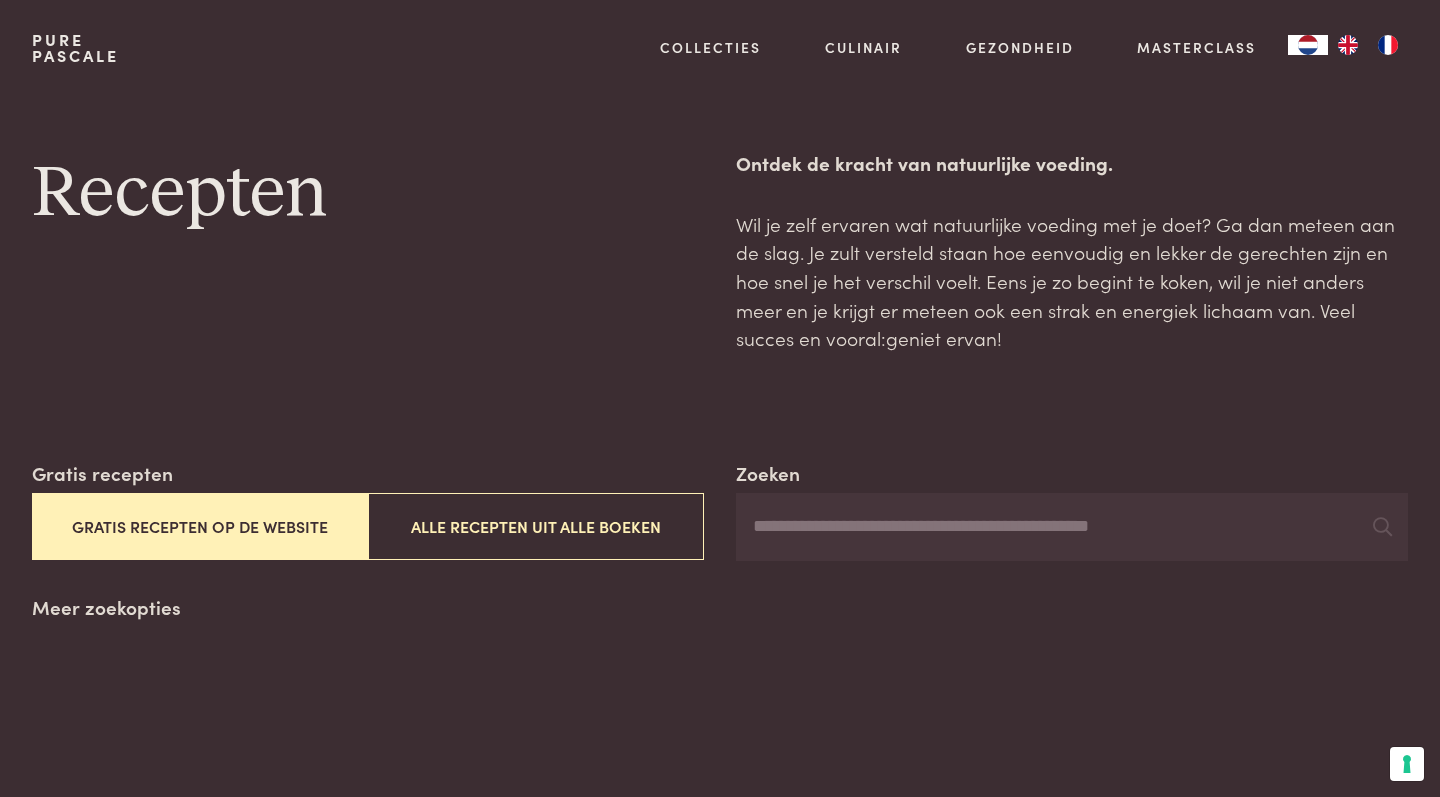 scroll, scrollTop: 0, scrollLeft: 0, axis: both 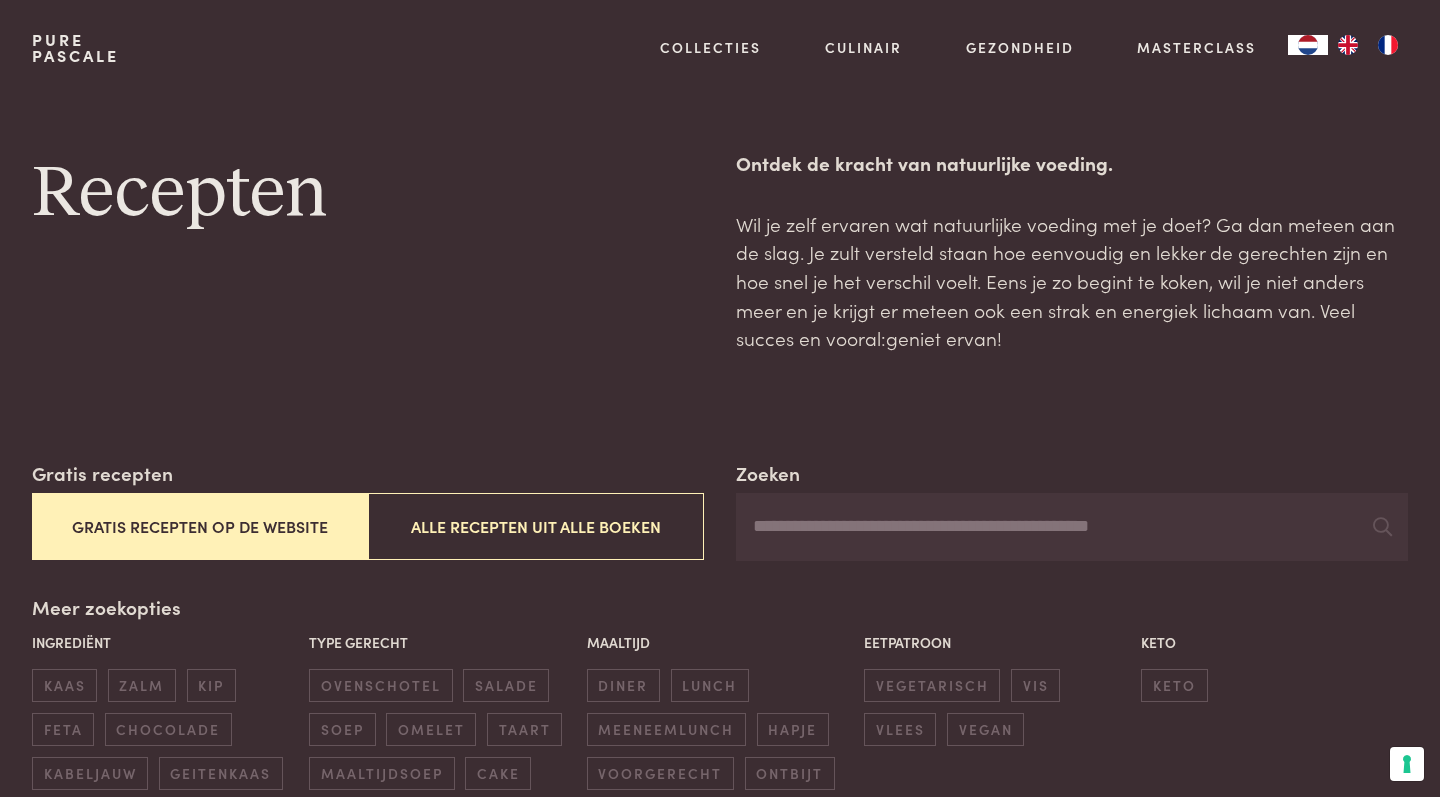 click on "Gratis recepten op de website" at bounding box center [200, 526] 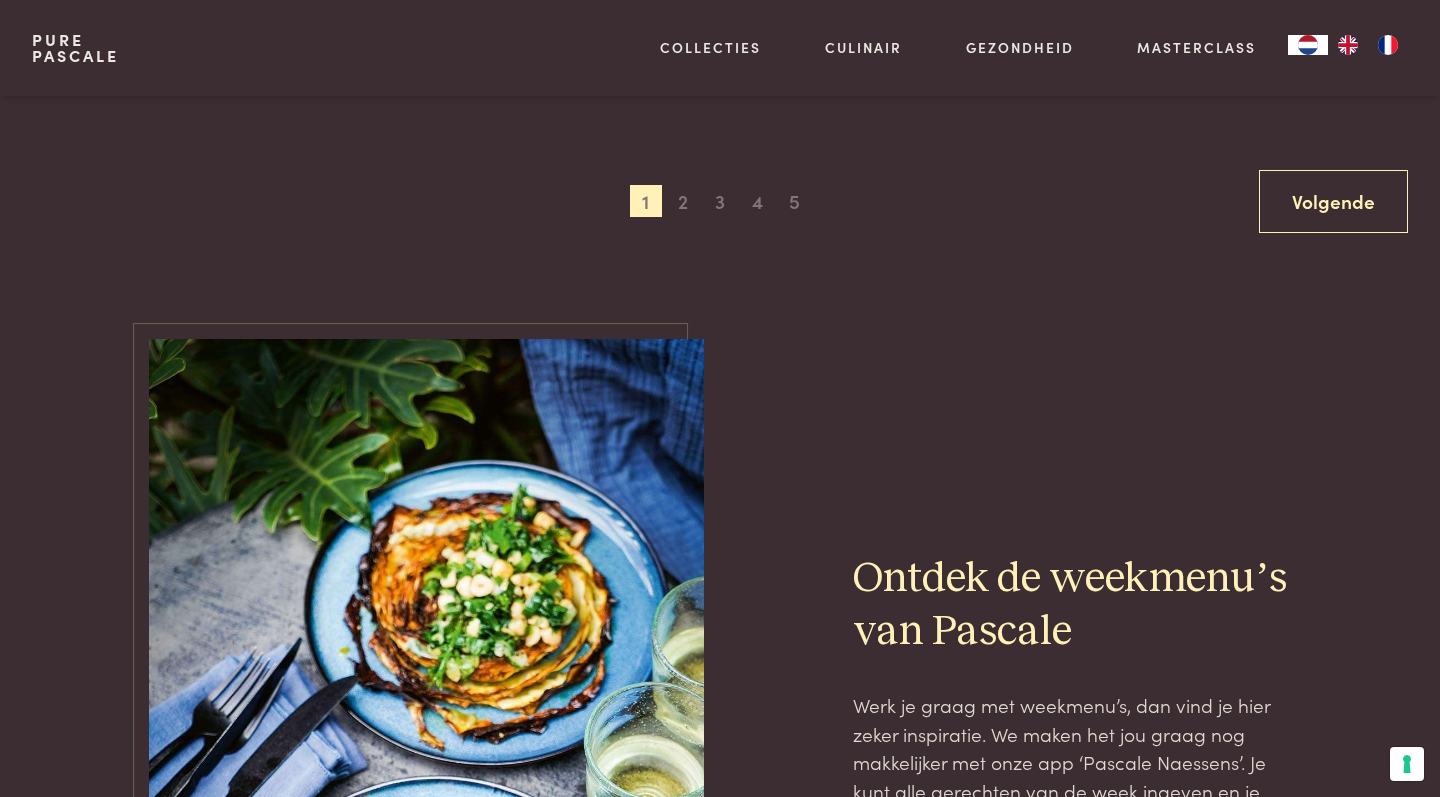 scroll, scrollTop: 4119, scrollLeft: 0, axis: vertical 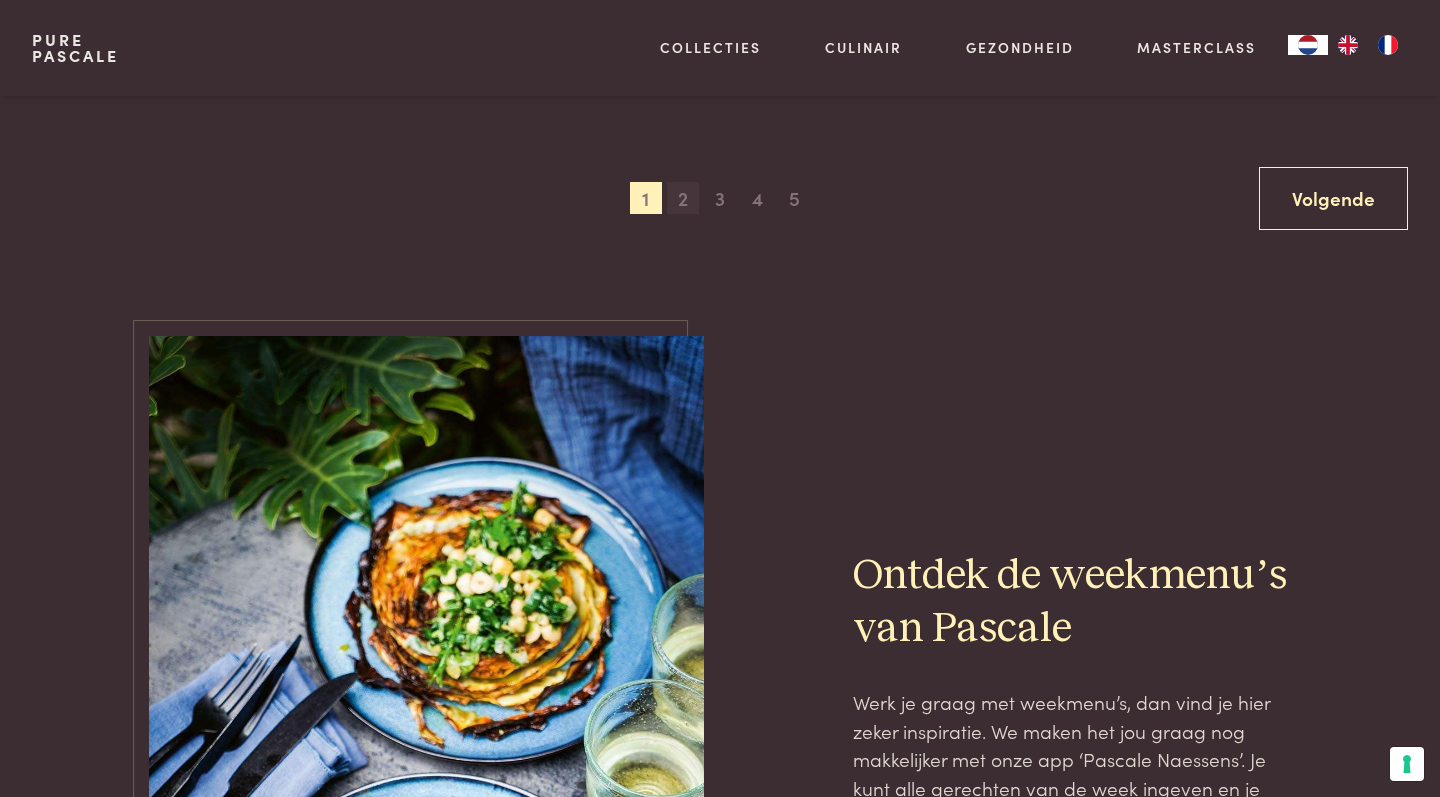 click on "2" at bounding box center (683, 198) 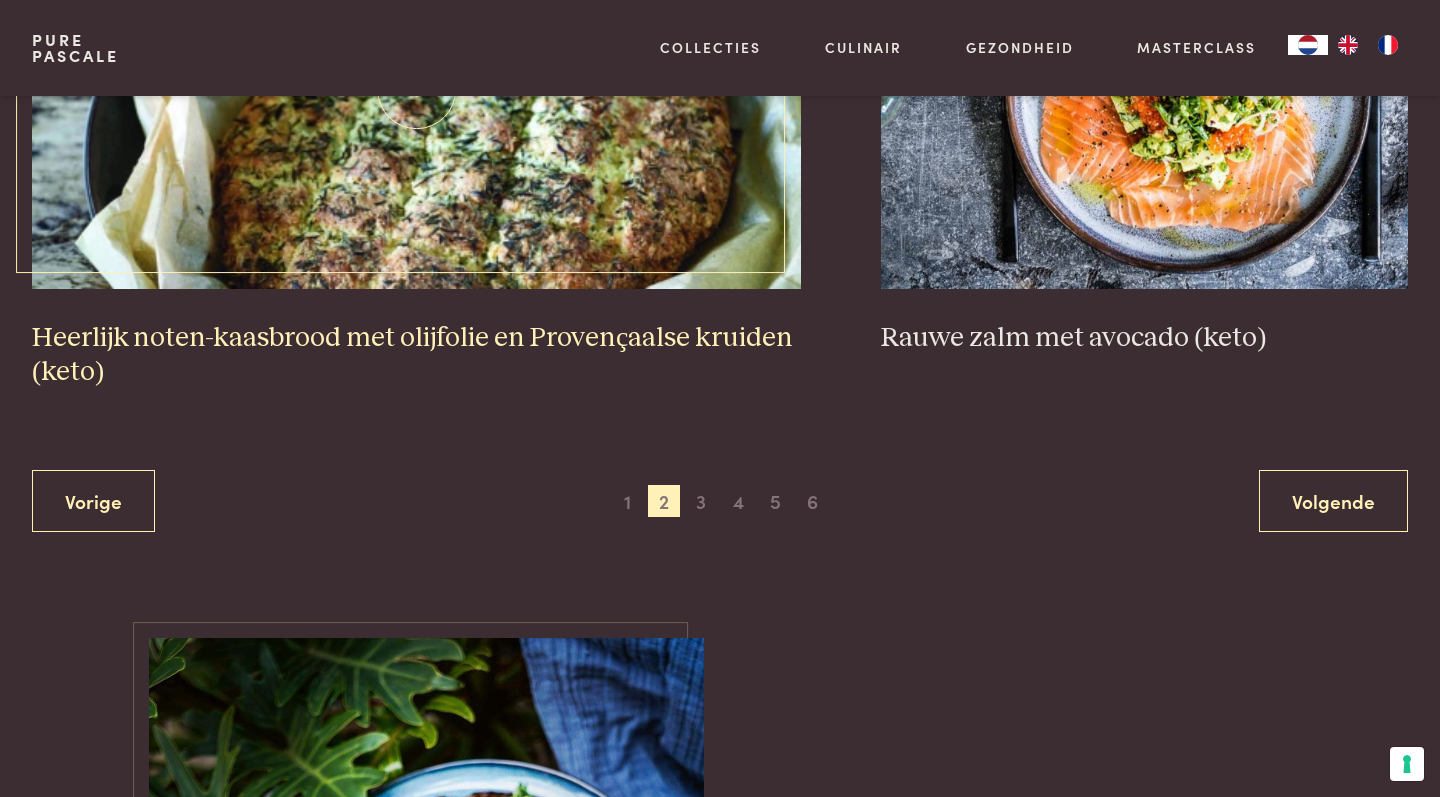 scroll, scrollTop: 3891, scrollLeft: 0, axis: vertical 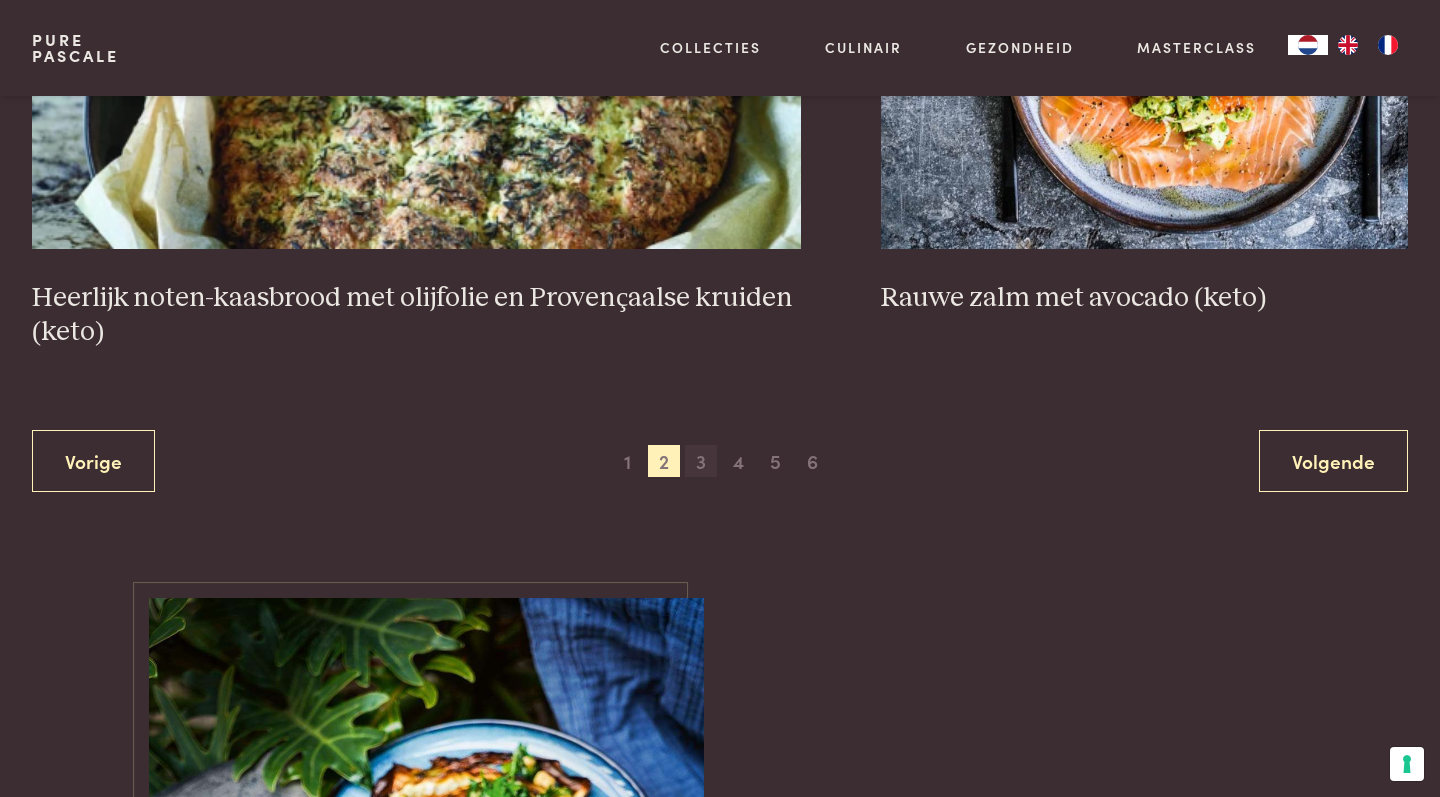 click on "3" at bounding box center [701, 461] 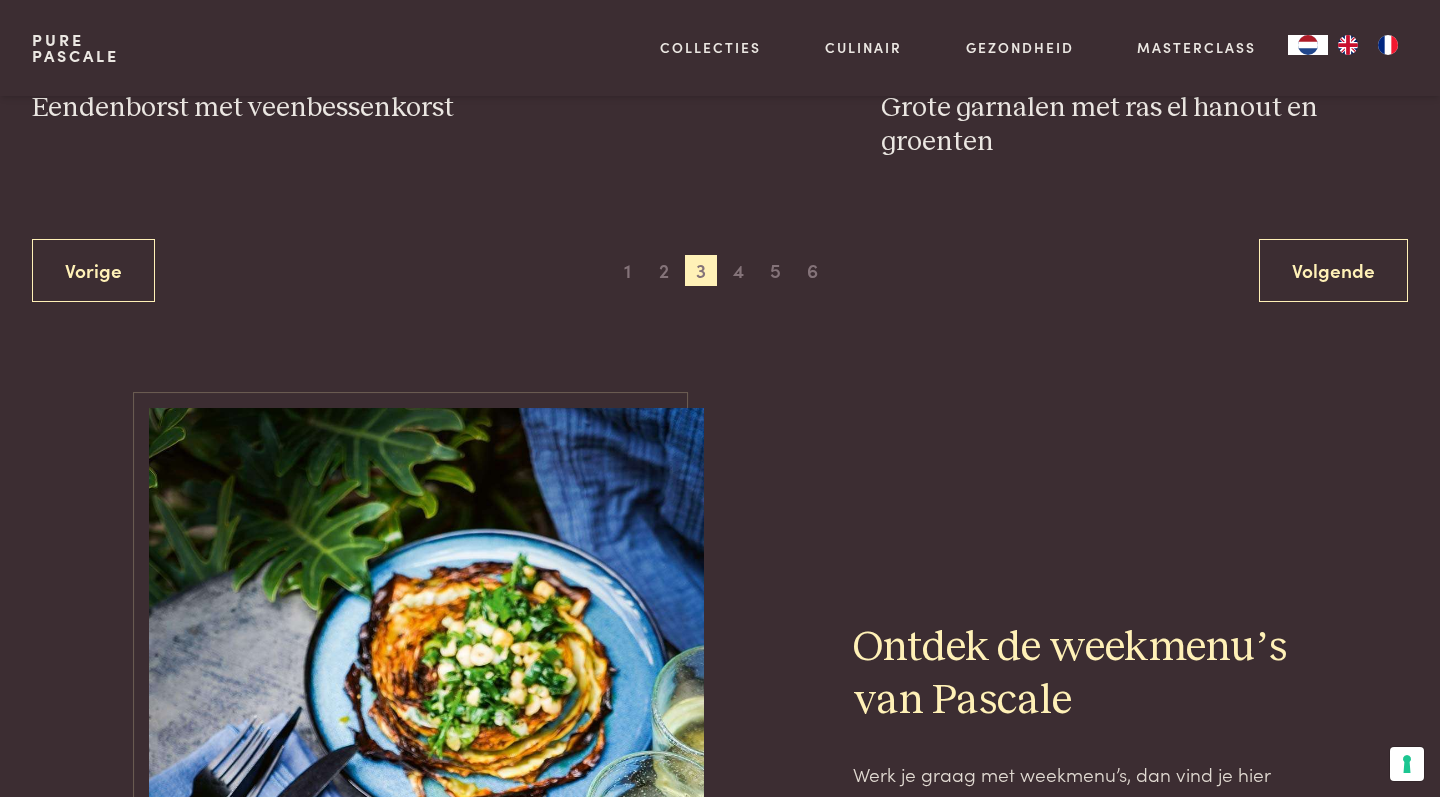 scroll, scrollTop: 4191, scrollLeft: 0, axis: vertical 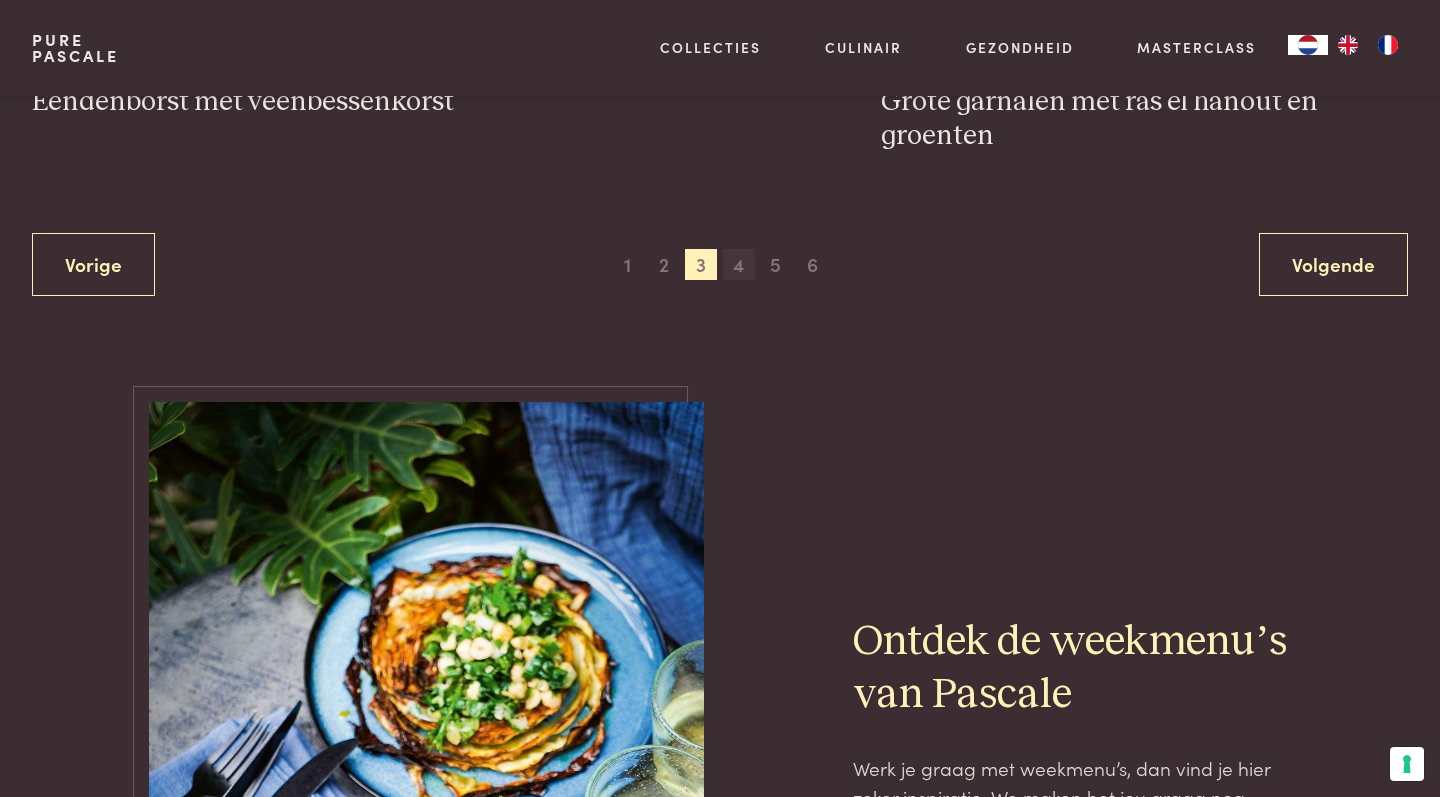 click on "4" at bounding box center [739, 265] 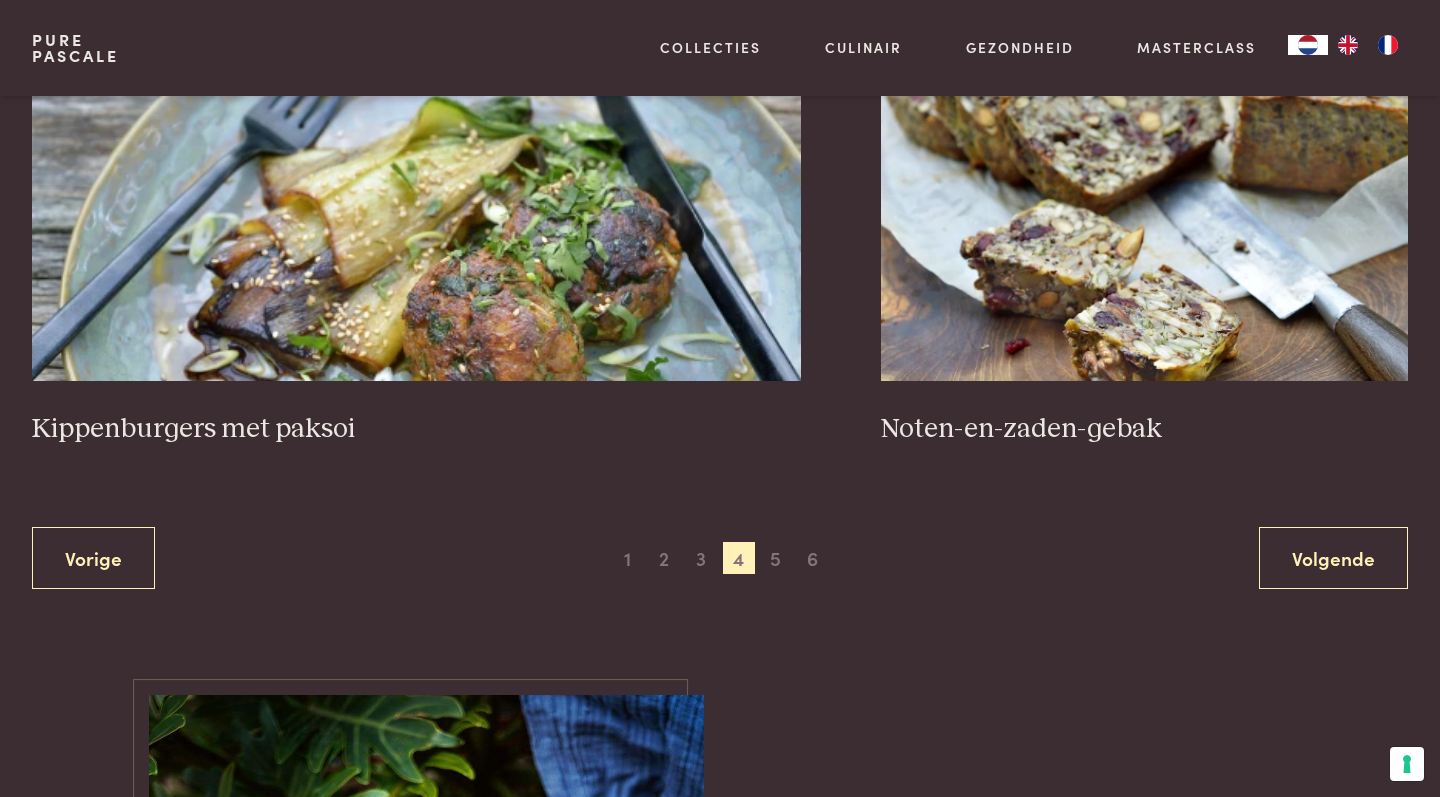 scroll, scrollTop: 3795, scrollLeft: 0, axis: vertical 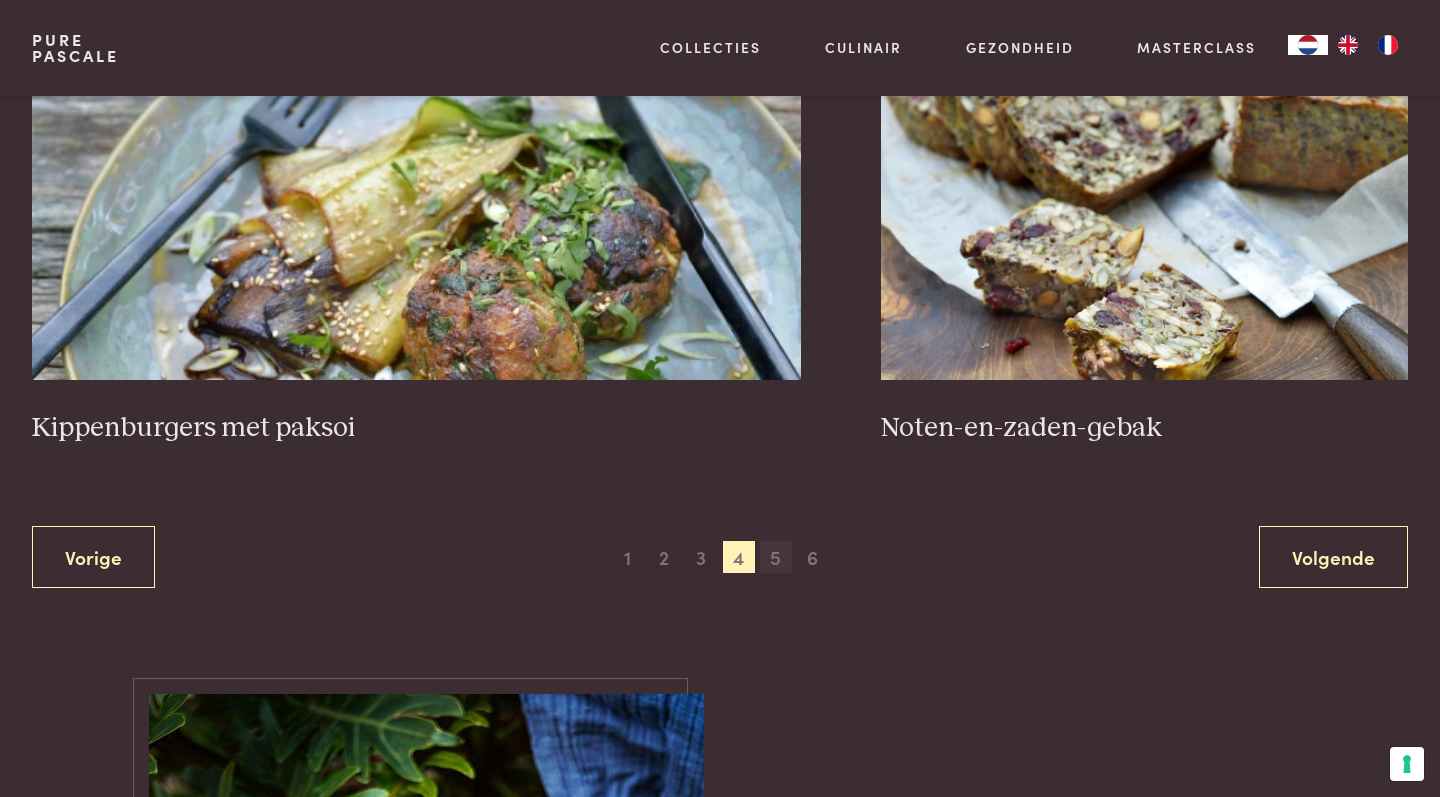 click on "5" at bounding box center (776, 557) 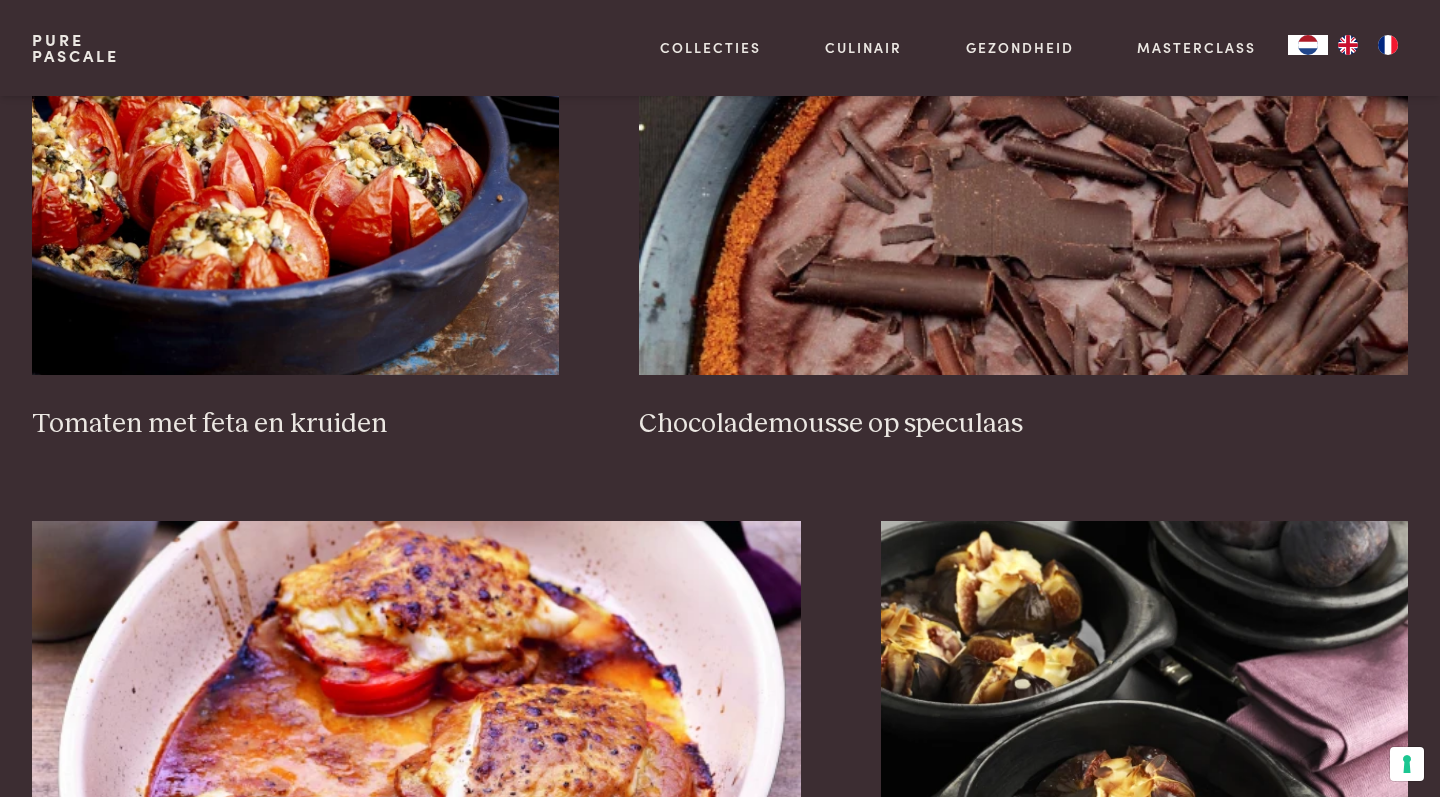 scroll, scrollTop: 3241, scrollLeft: 0, axis: vertical 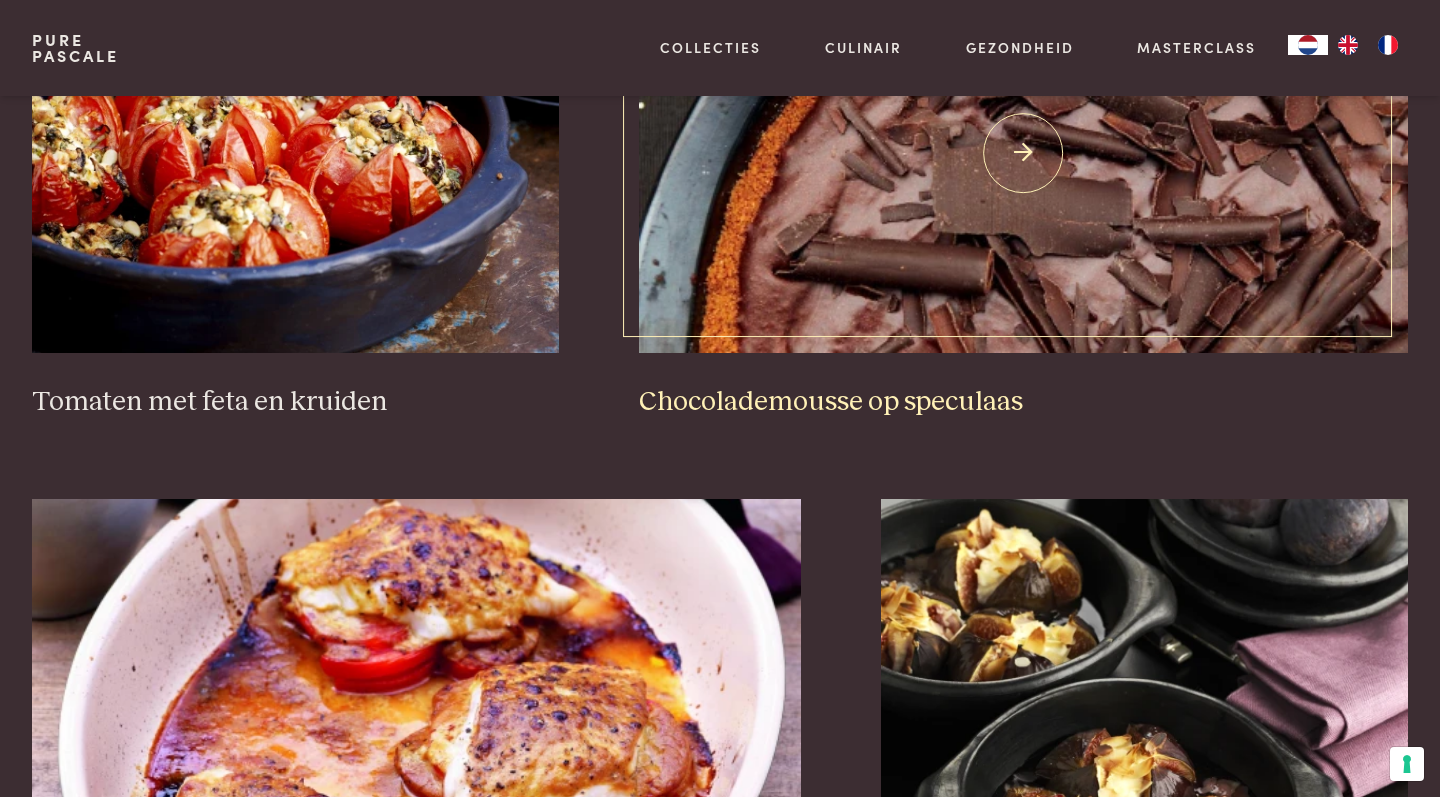 click on "Chocolademousse op speculaas" at bounding box center (1024, 402) 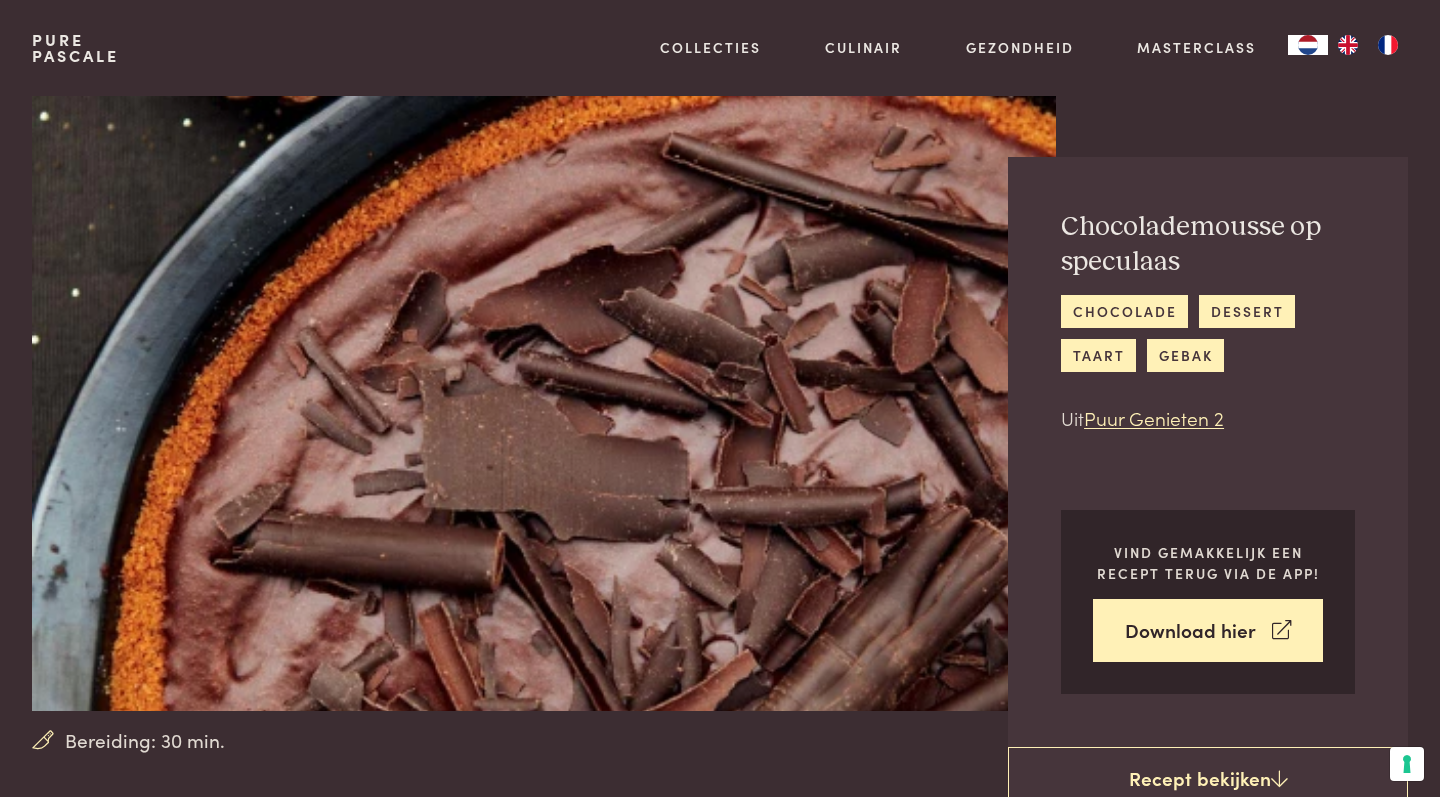 scroll, scrollTop: 0, scrollLeft: 0, axis: both 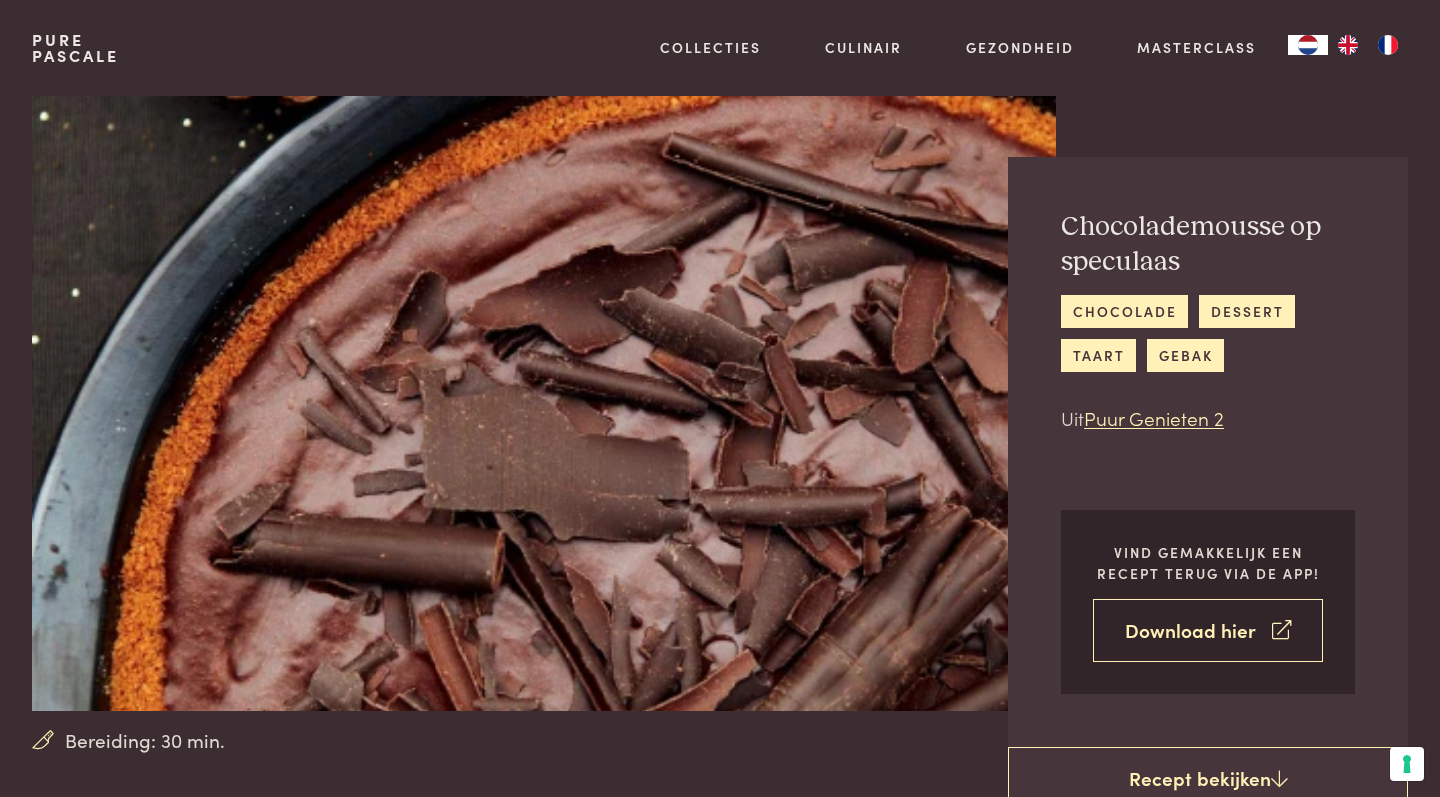 click on "Download hier" at bounding box center (1208, 630) 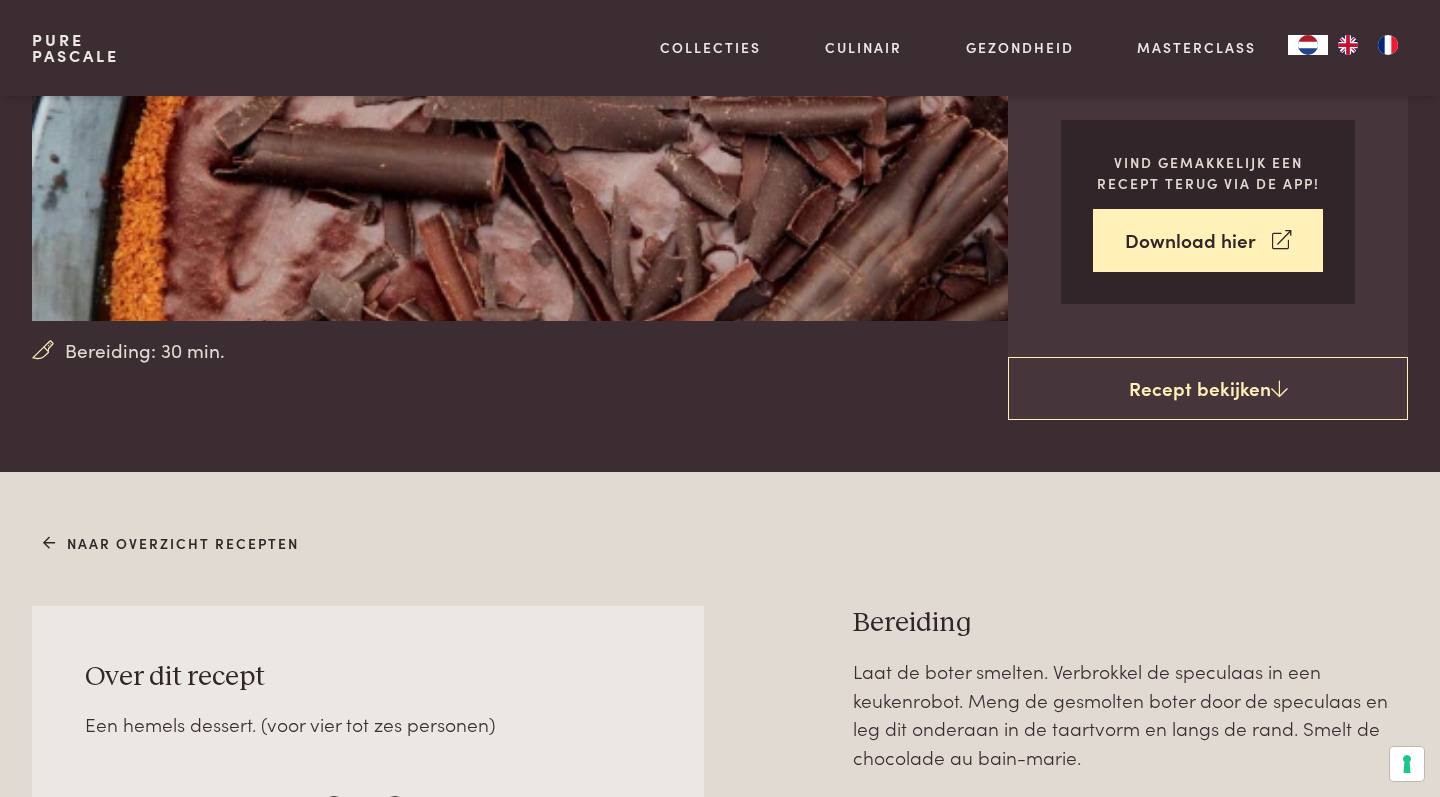 scroll, scrollTop: 515, scrollLeft: 0, axis: vertical 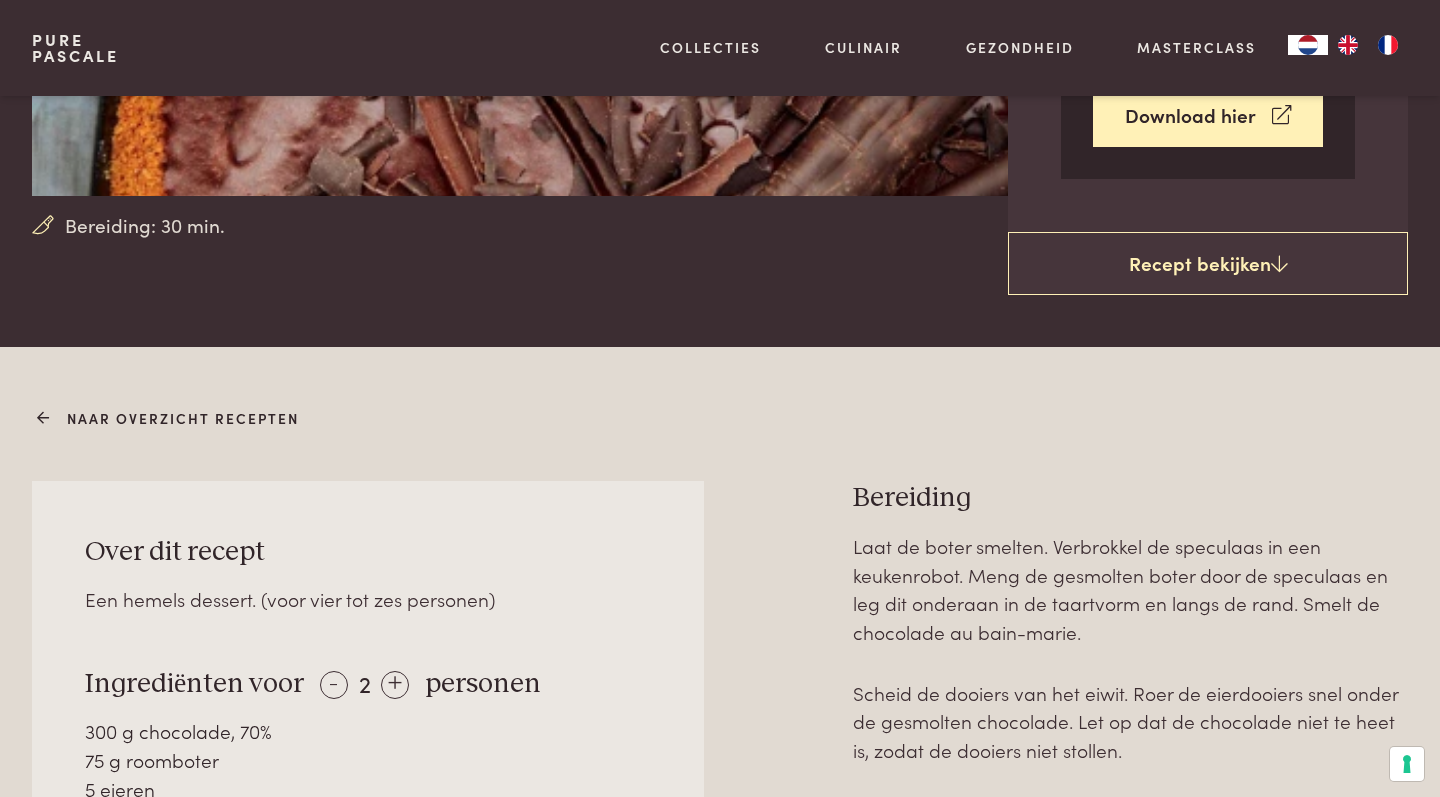 click on "Naar overzicht recepten" at bounding box center [171, 418] 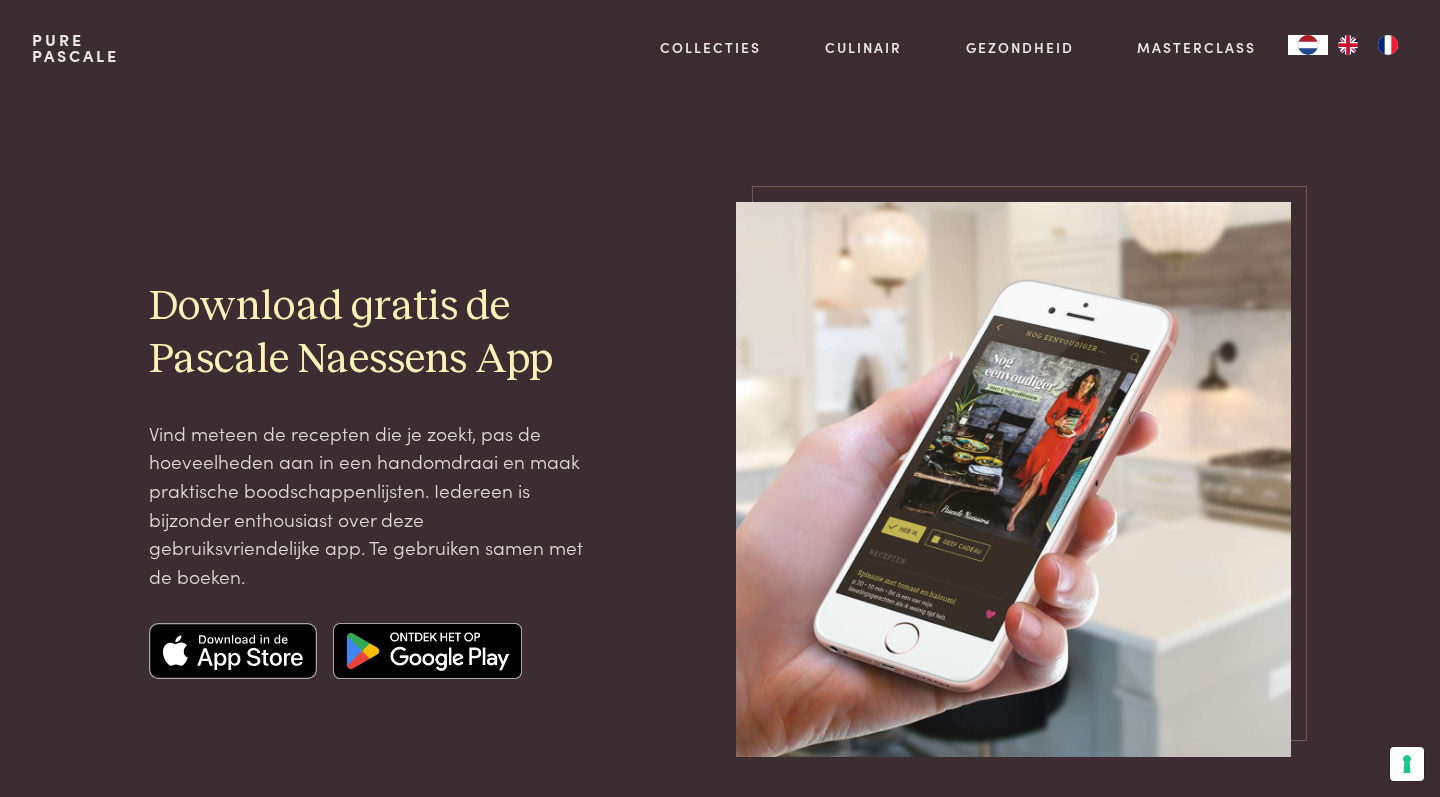scroll, scrollTop: 0, scrollLeft: 0, axis: both 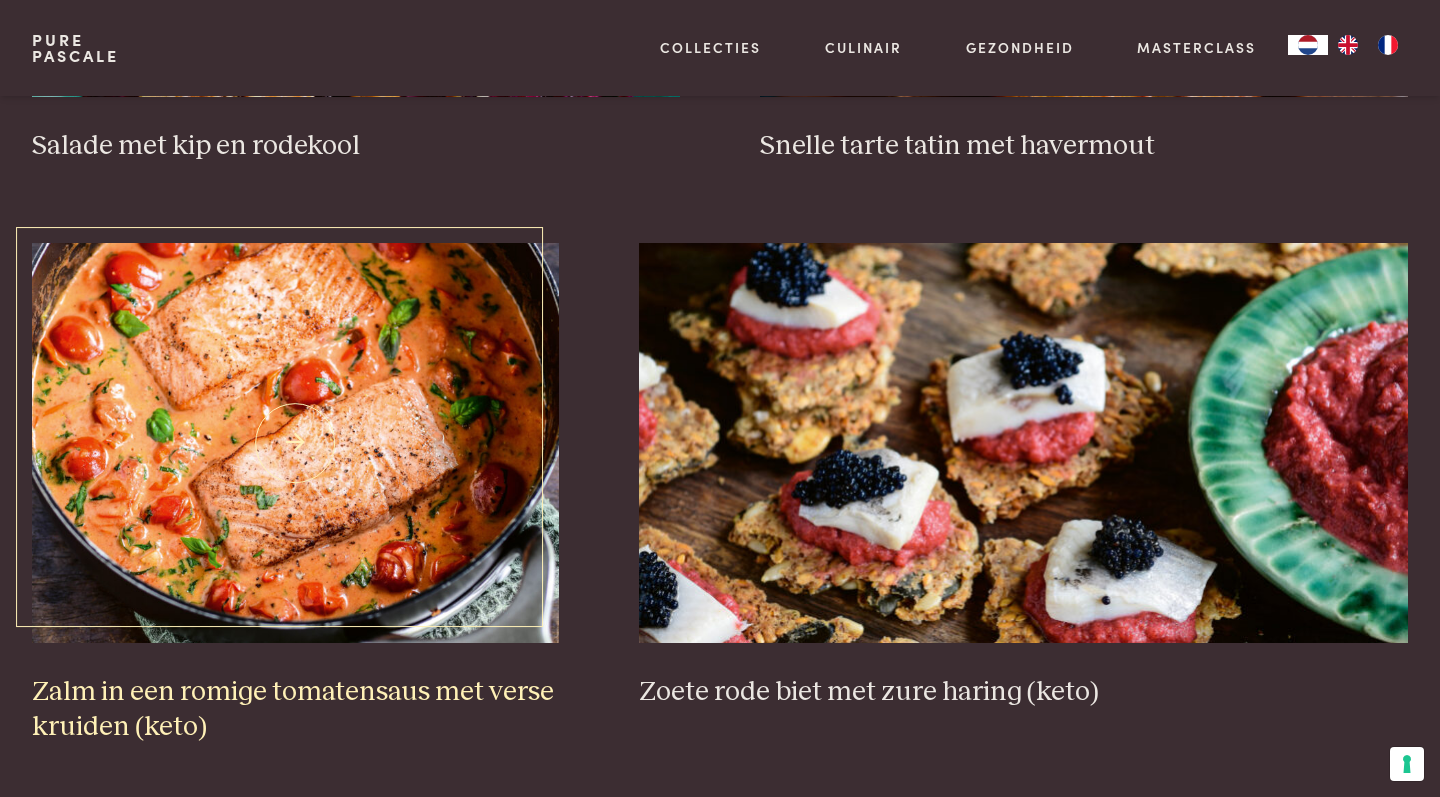 click on "Zalm in een romige tomatensaus met verse kruiden (keto)" at bounding box center (295, 709) 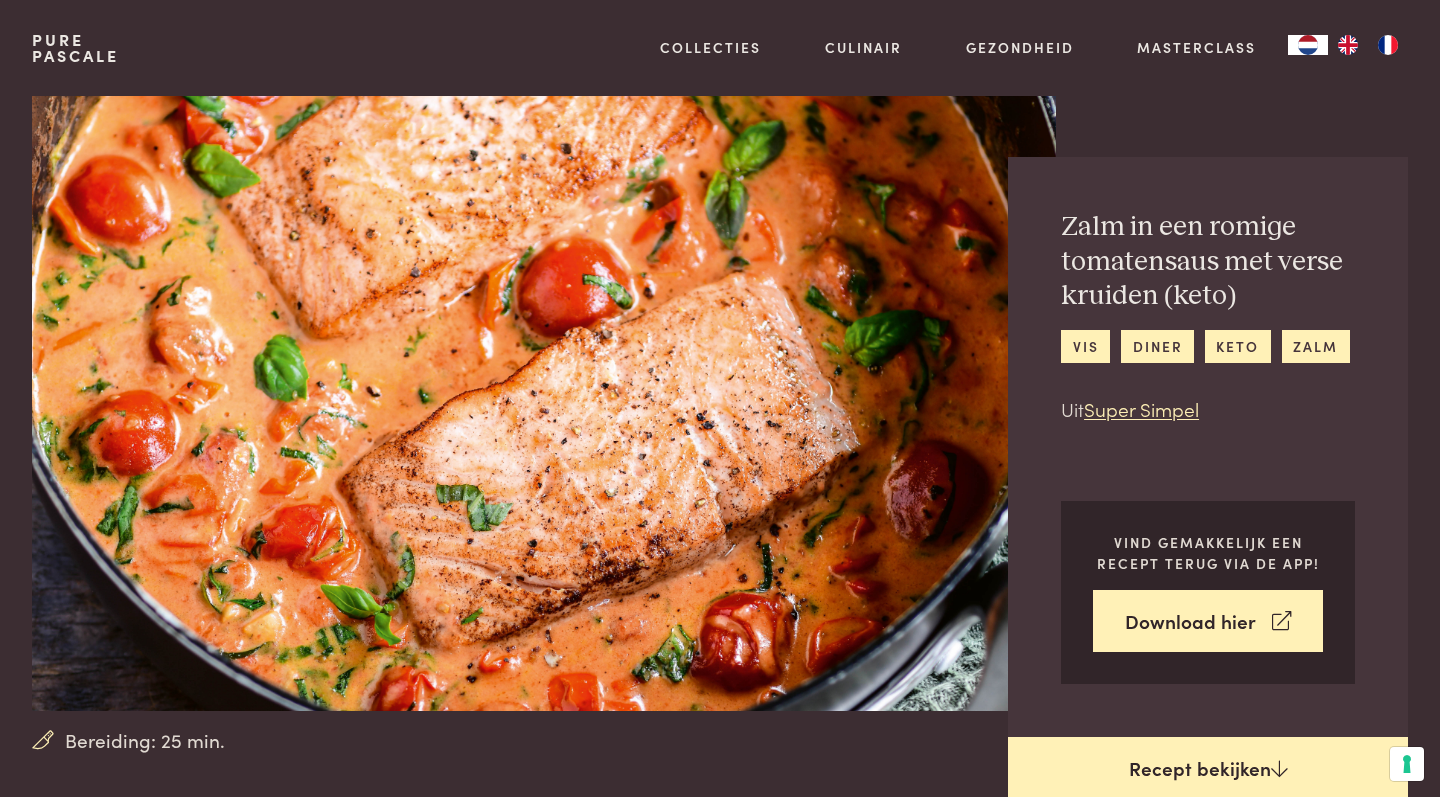 scroll, scrollTop: 0, scrollLeft: 0, axis: both 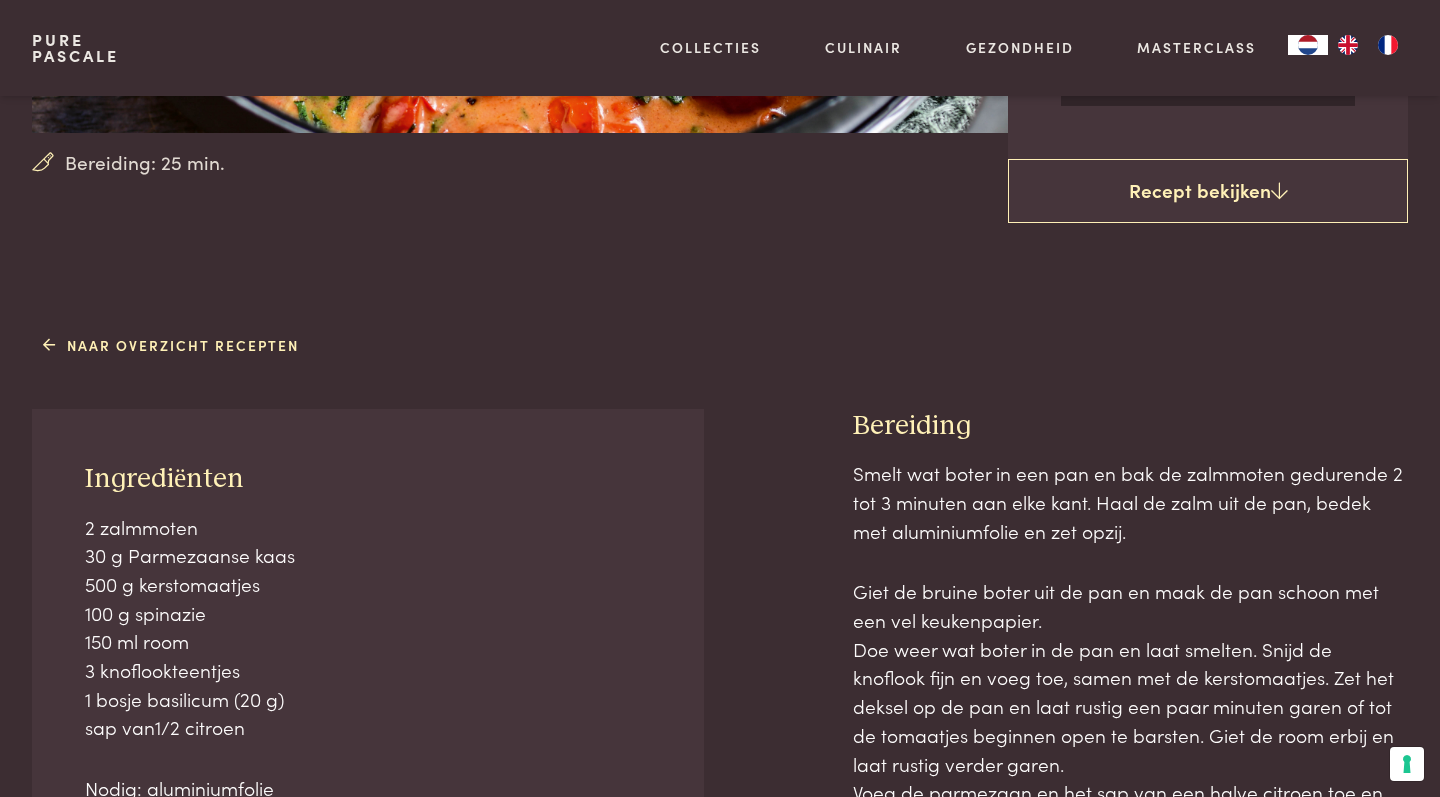 click on "Bereiding
Smelt wat boter in een pan en bak de zalmmoten gedurende 2 tot 3 minuten aan elke kant. Haal de zalm uit de pan, bedek met aluminiumfolie en zet opzij.   Giet de bruine boter uit de pan en maak de pan schoon met een vel keukenpapier.
Doe weer wat boter in de pan en laat smelten. Snijd de knoflook fijn en voeg toe, samen met de kerstomaatjes. Zet het deksel op de pan en laat rustig een paar minuten garen of tot de tomaatjes beginnen open te barsten. Giet de room erbij en laat rustig verder garen.
Voeg de parmezaan en het sap van een halve citroen toe en roer door de saus. Snijd de spinazie en het basilicum fijn en voeg toe. Kruid met peper en zout. Leg er tot slot de vis weer bij en laat die nog heel even opwarmen in de pan. Werk af met een paar kleine basilicumblaadjes." at bounding box center [1130, 794] 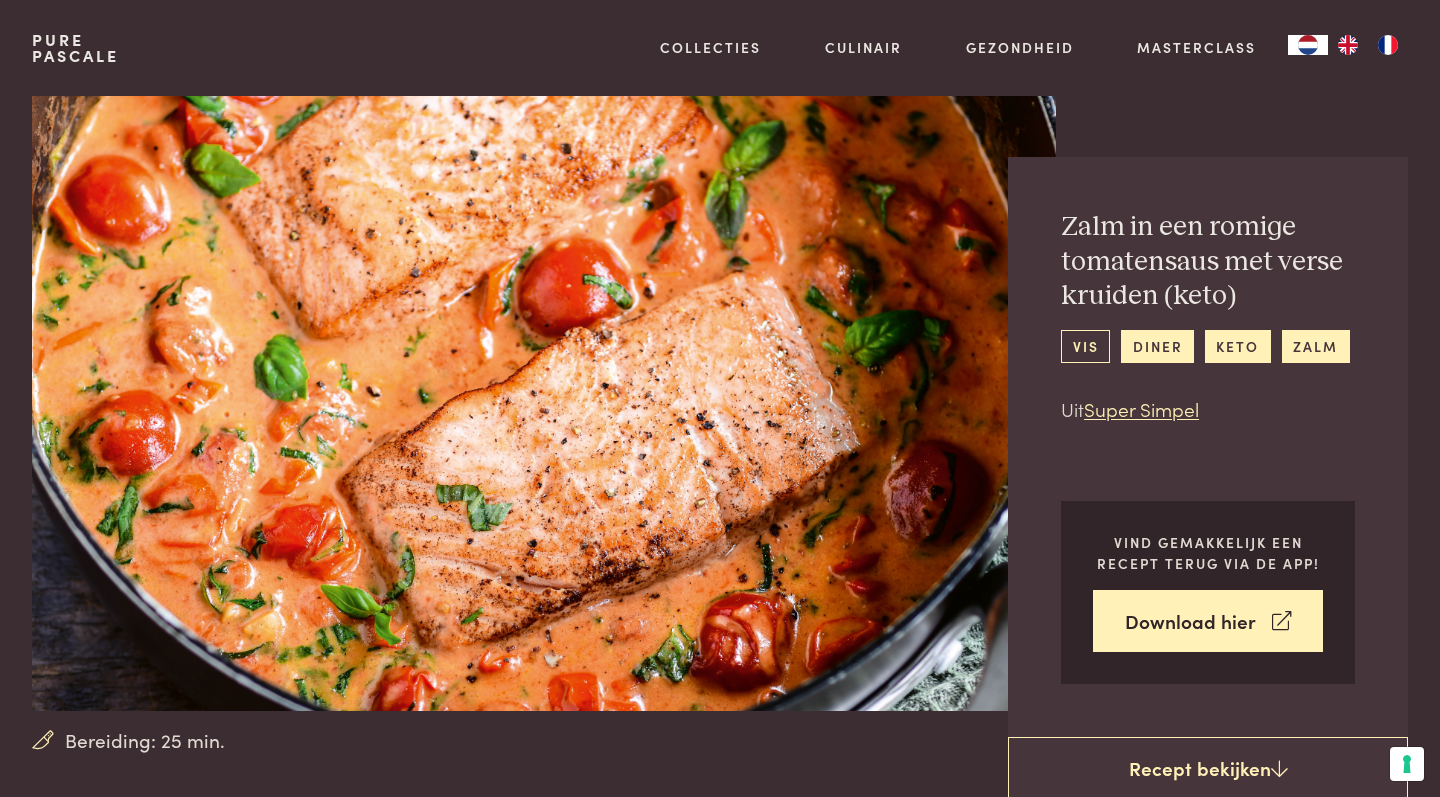 scroll, scrollTop: 0, scrollLeft: 0, axis: both 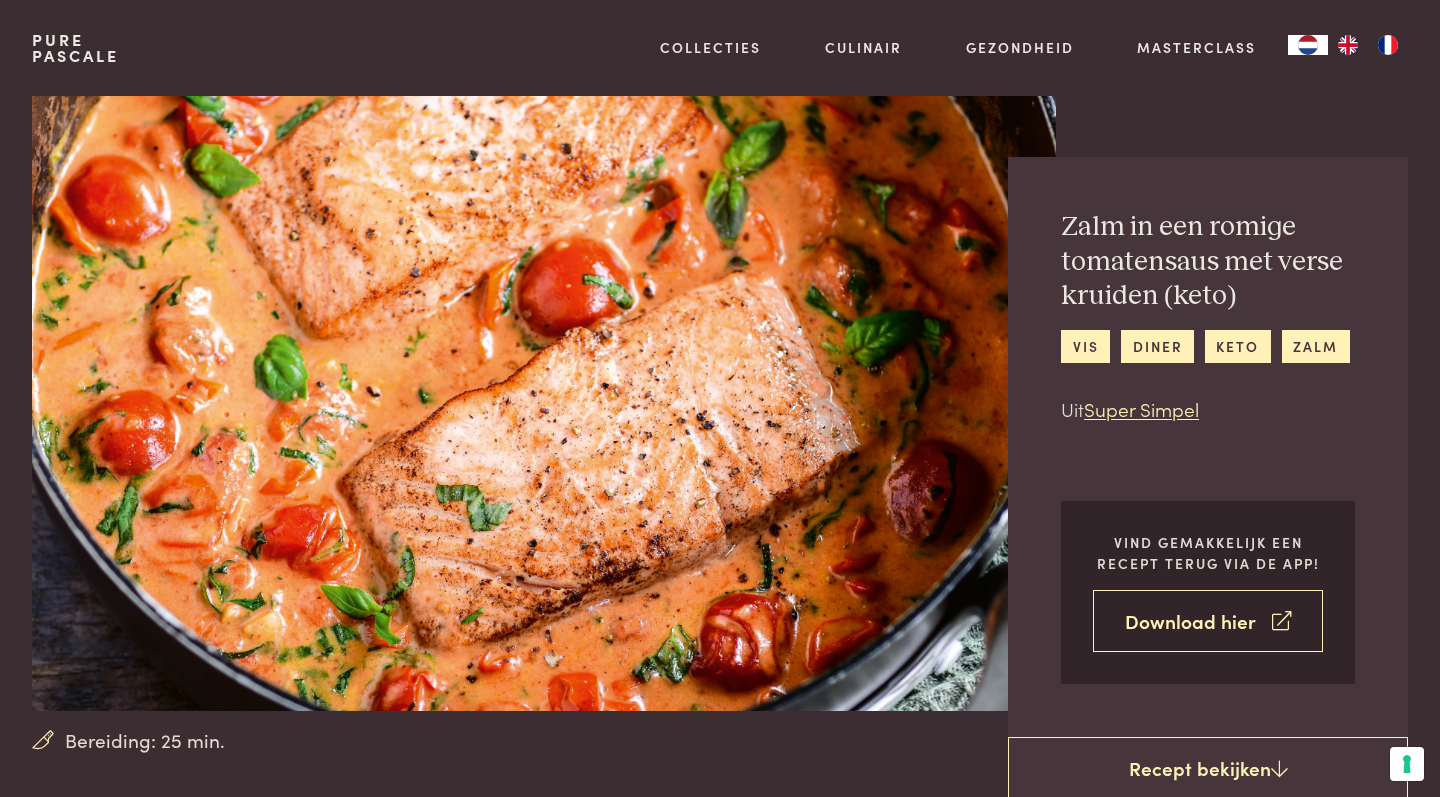 click on "Download hier" at bounding box center [1208, 621] 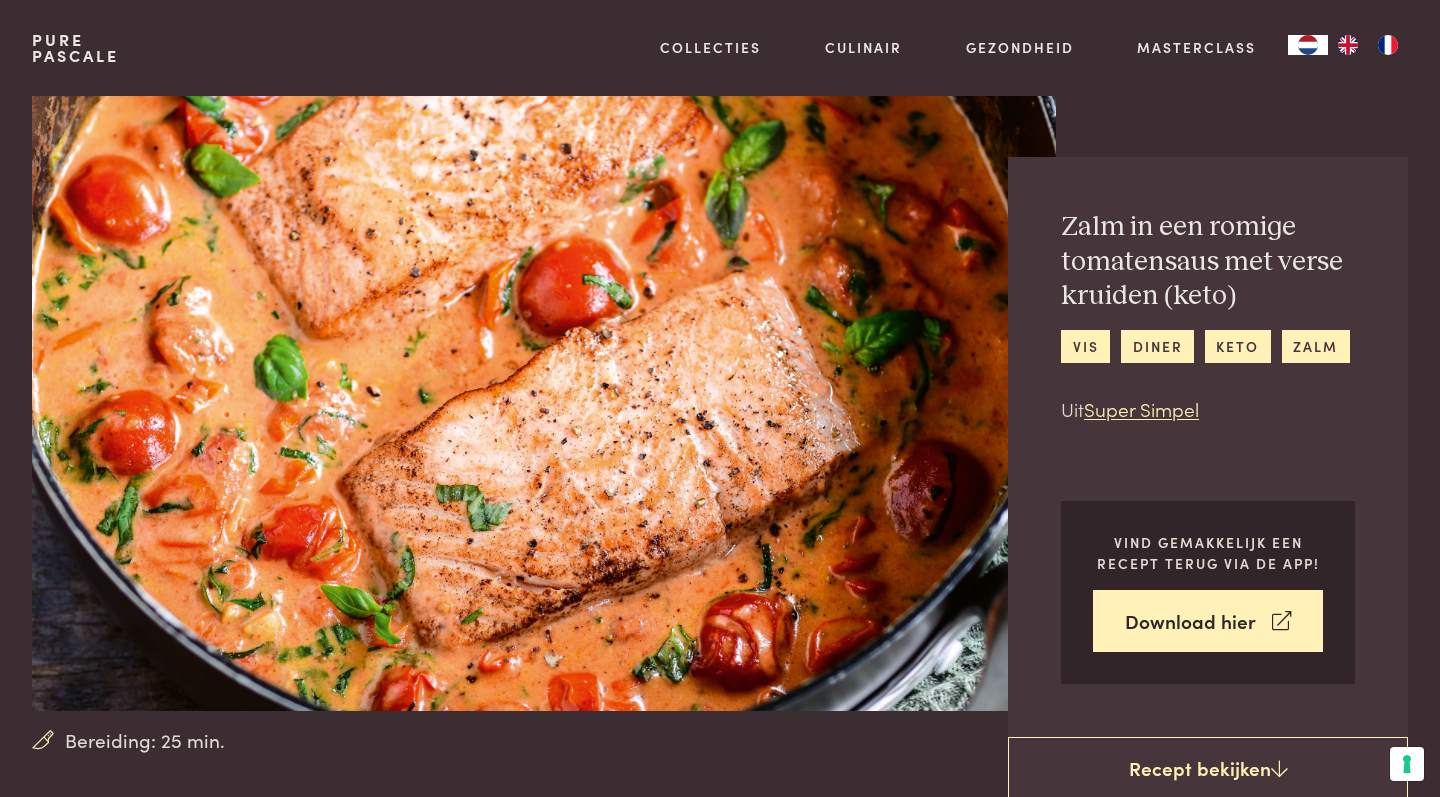 scroll, scrollTop: 0, scrollLeft: 0, axis: both 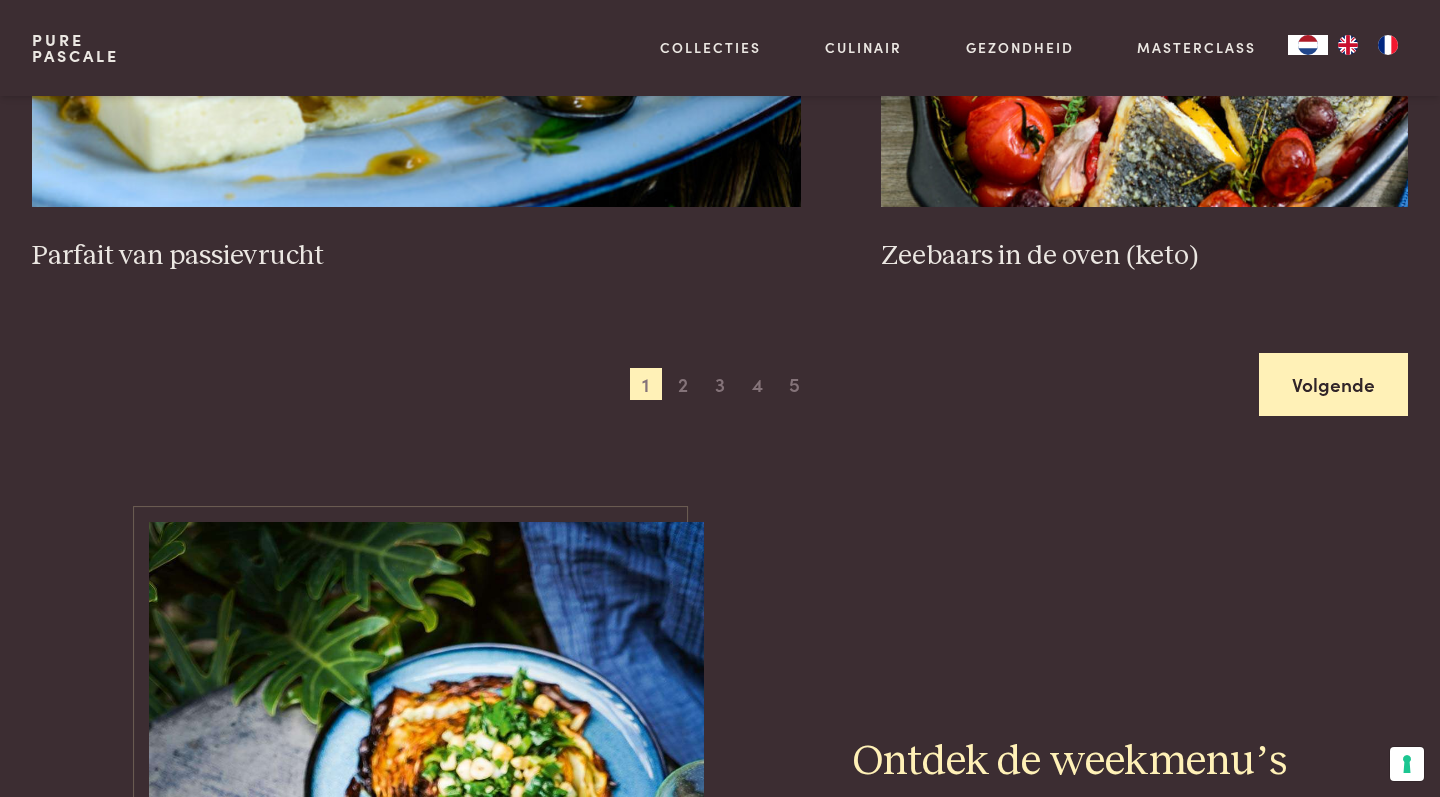 click on "Volgende" at bounding box center (1333, 384) 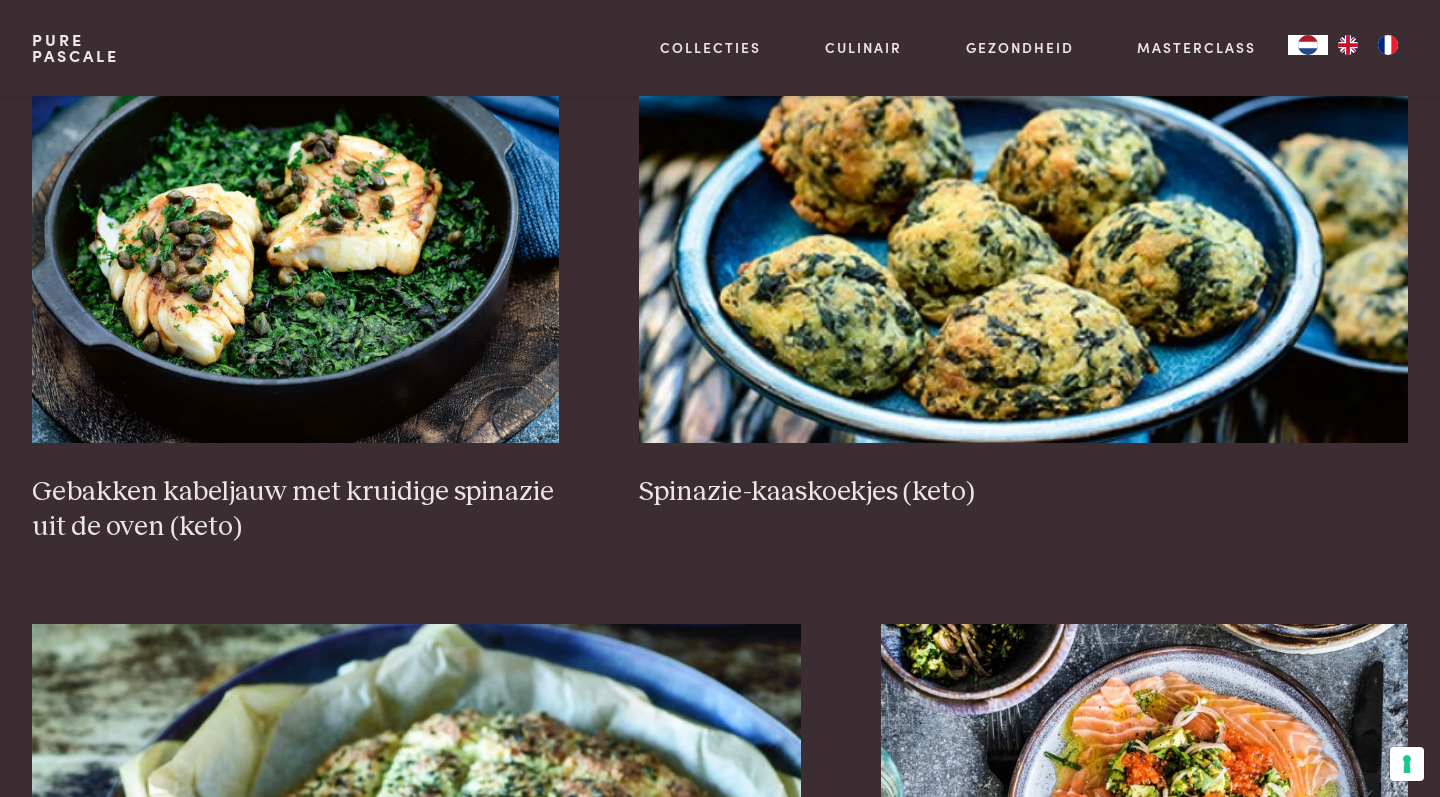 scroll, scrollTop: 3118, scrollLeft: 0, axis: vertical 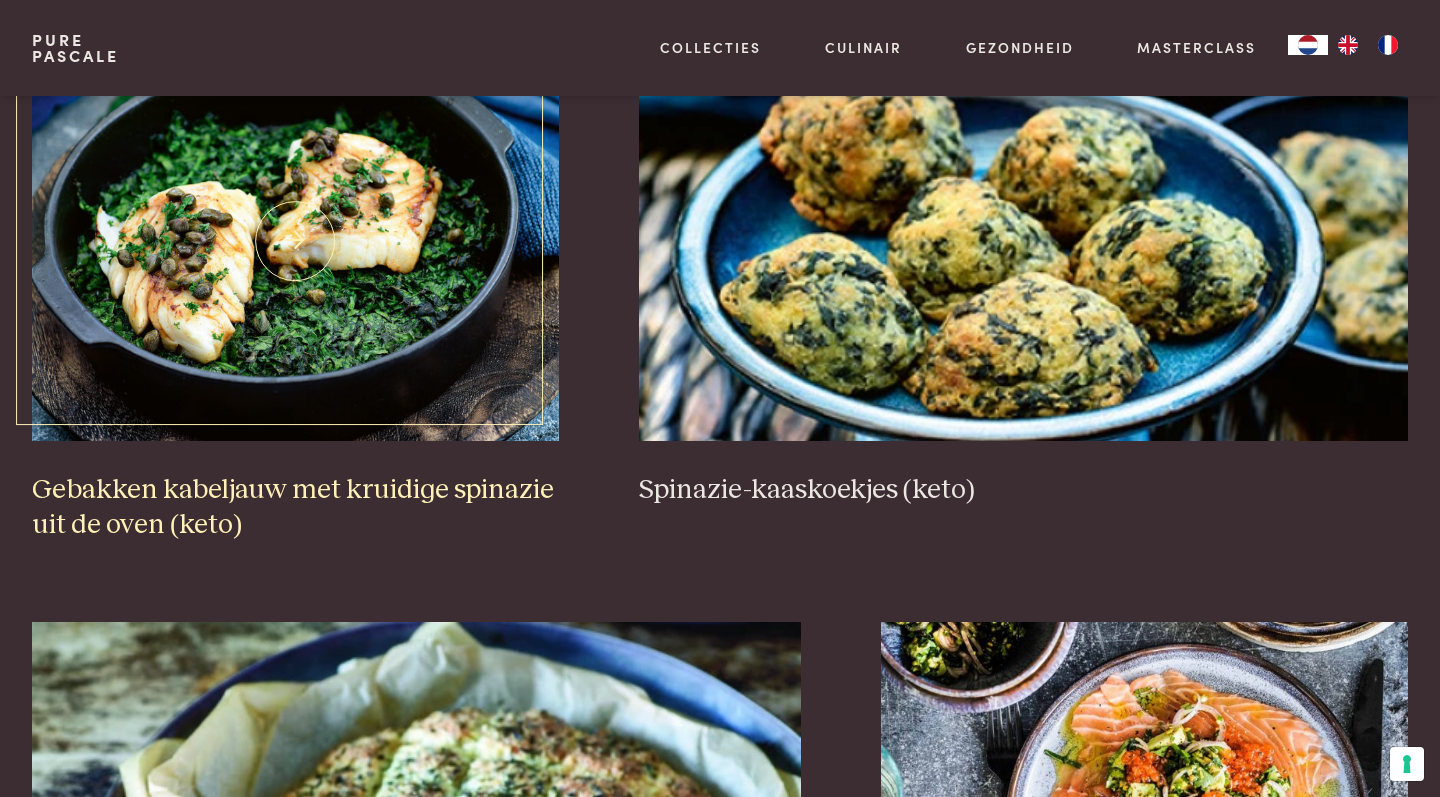click on "Gebakken kabeljauw met kruidige spinazie uit de oven (keto)" at bounding box center (295, 507) 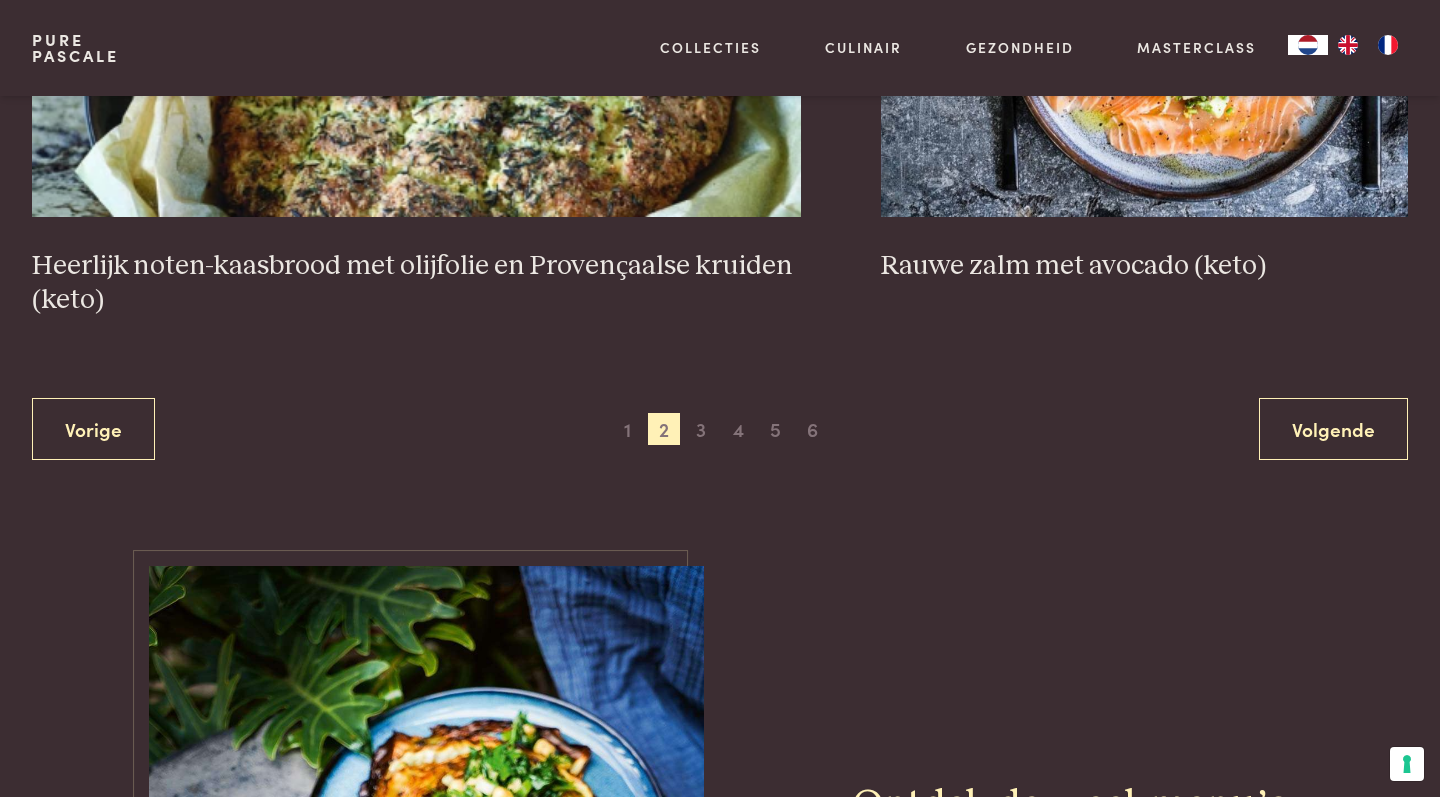 scroll, scrollTop: 3933, scrollLeft: 0, axis: vertical 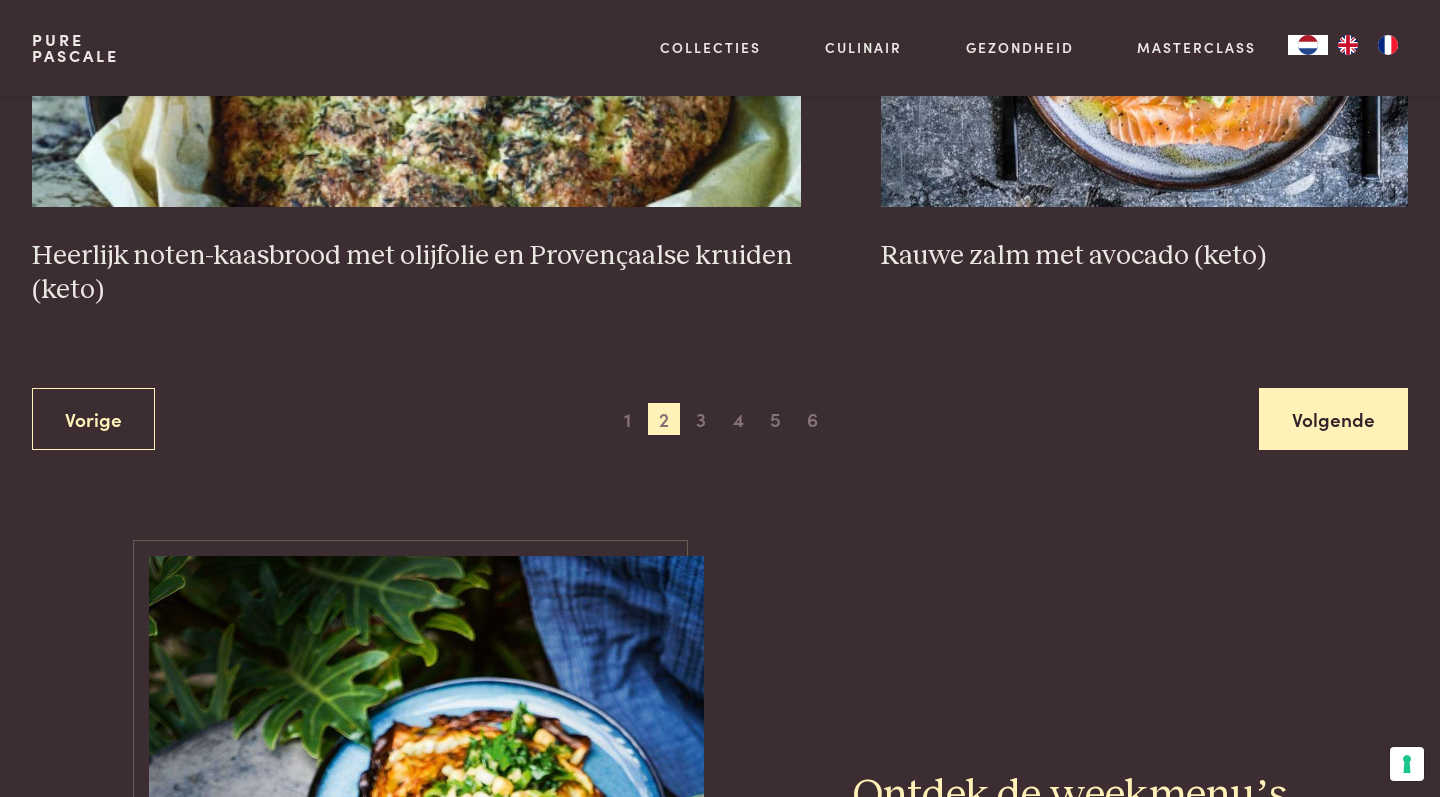 click on "Volgende" at bounding box center (1333, 419) 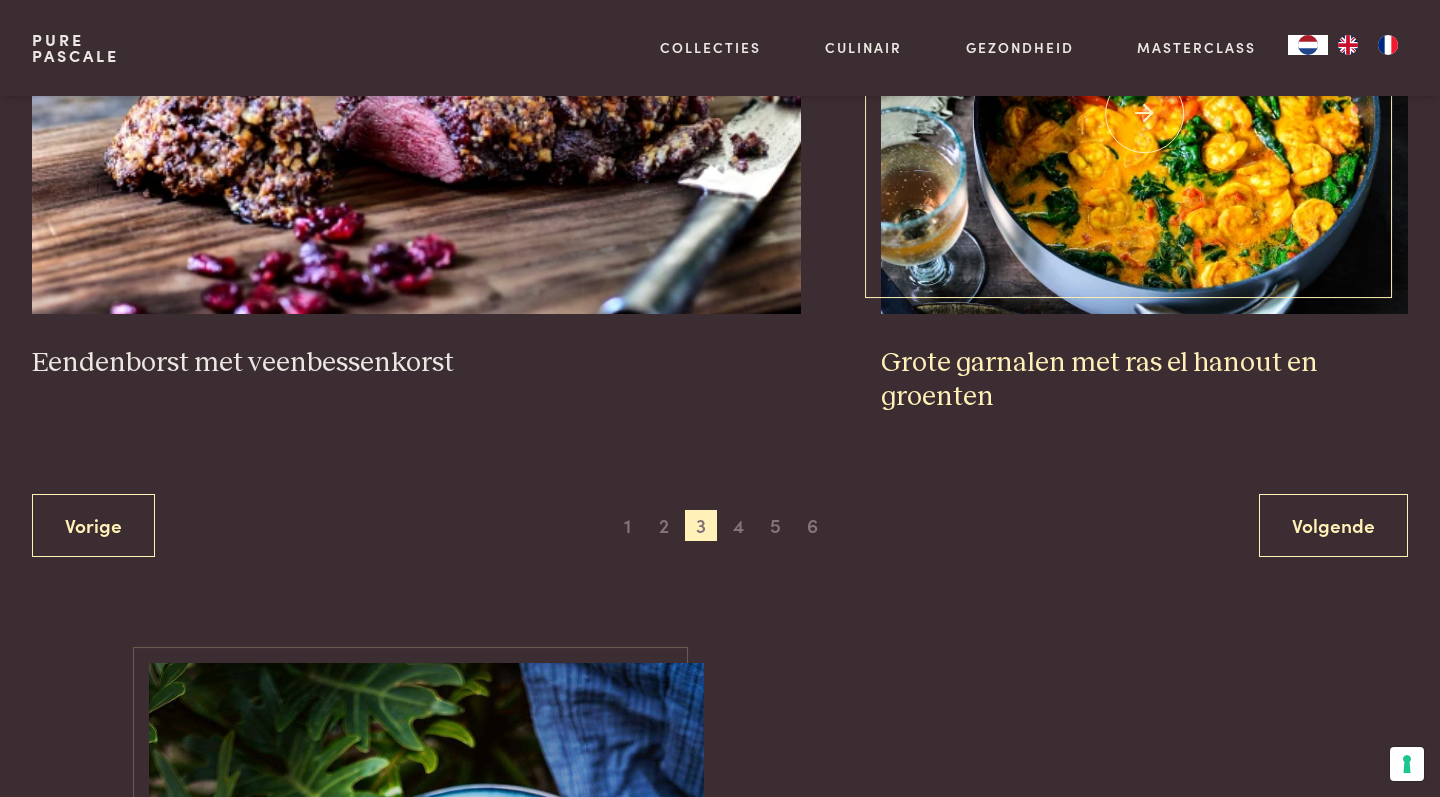 scroll, scrollTop: 3940, scrollLeft: 0, axis: vertical 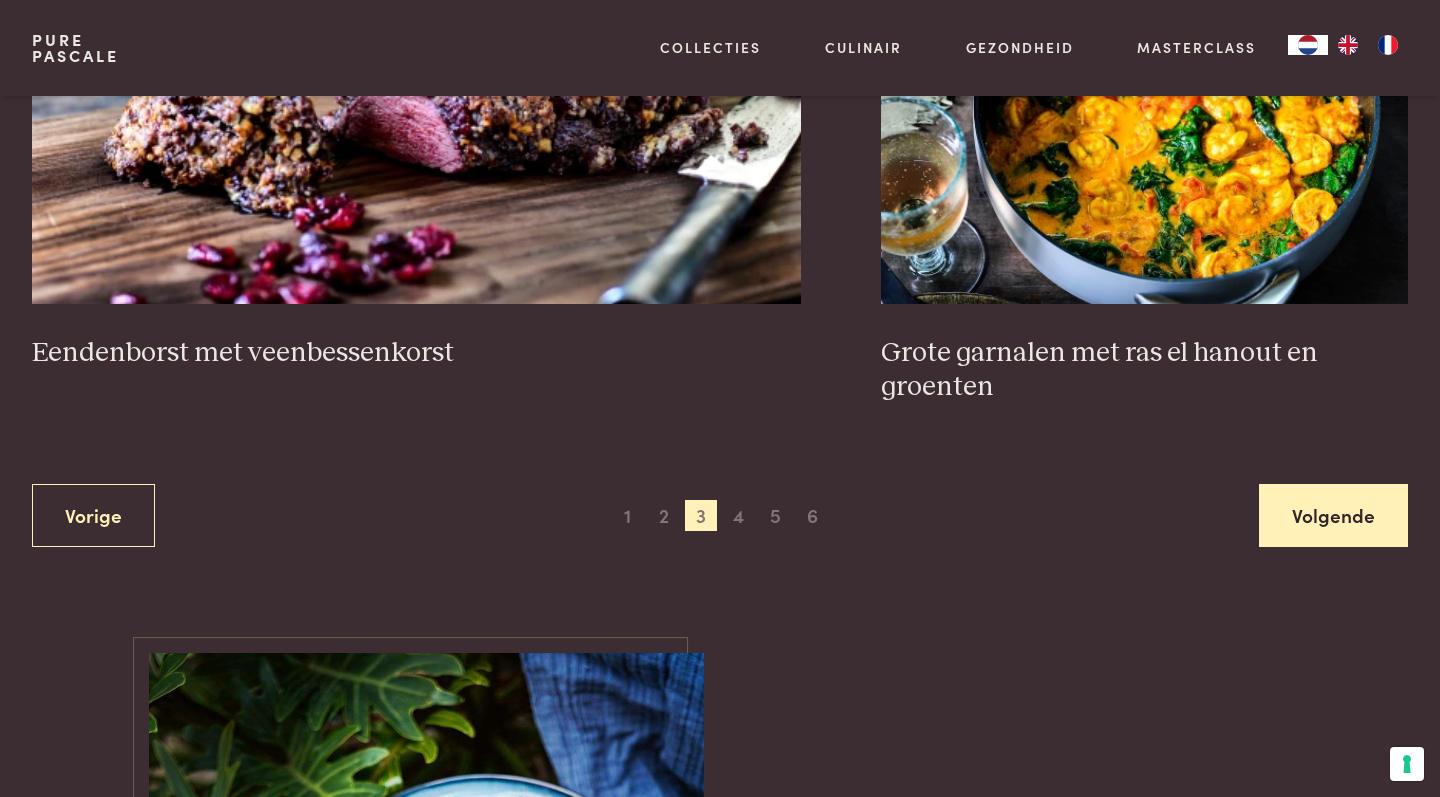 click on "Volgende" at bounding box center [1333, 515] 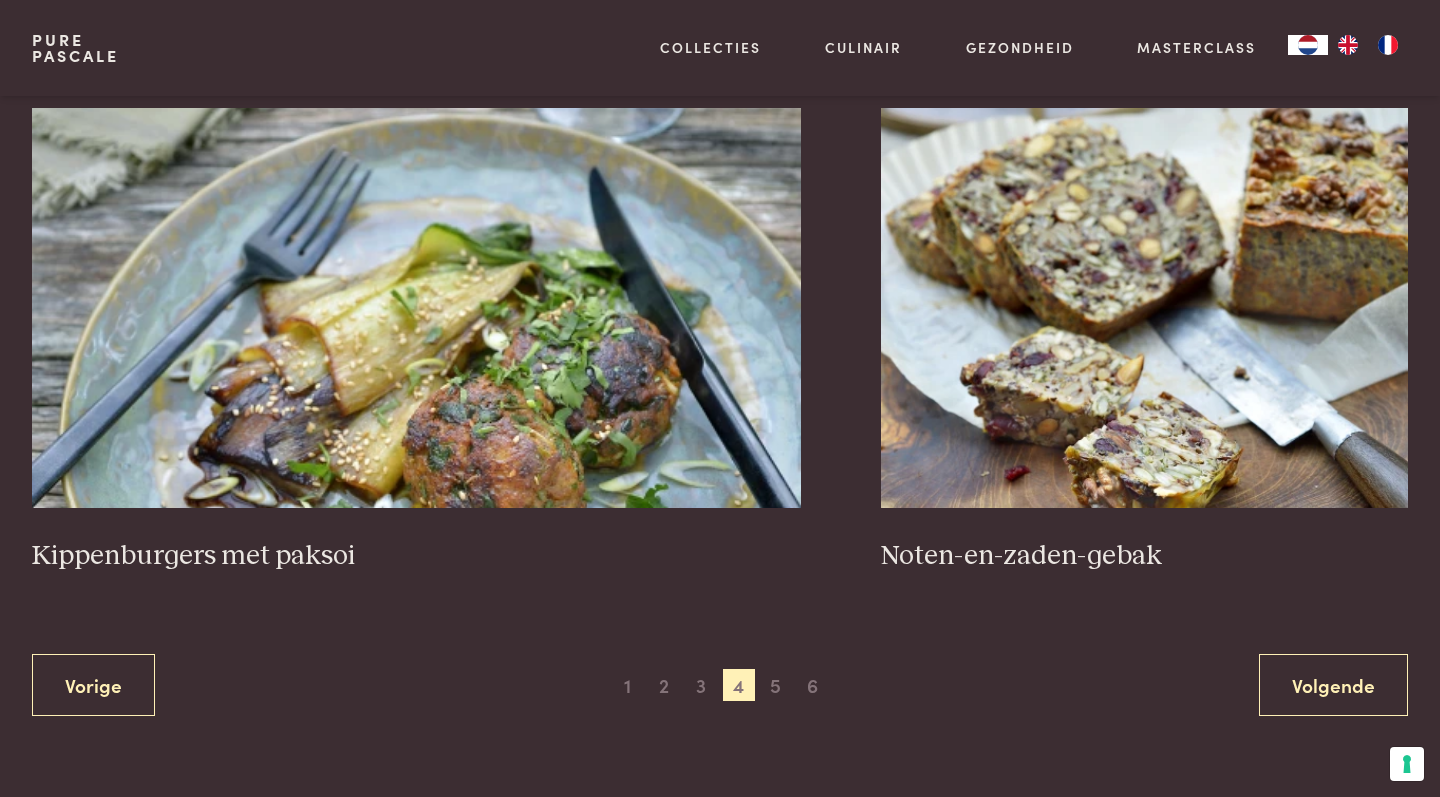 scroll, scrollTop: 3725, scrollLeft: 1, axis: both 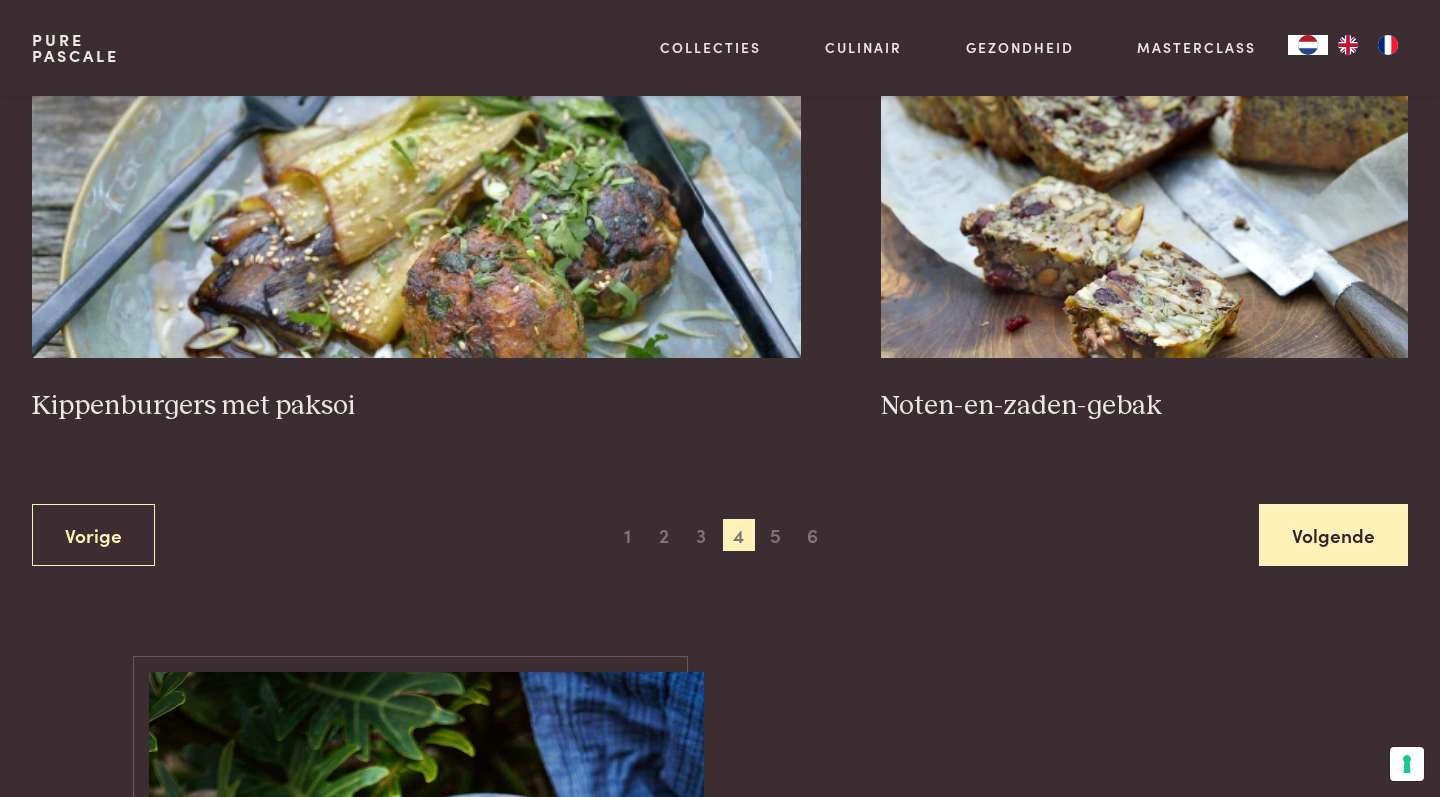 click on "Volgende" at bounding box center (1333, 535) 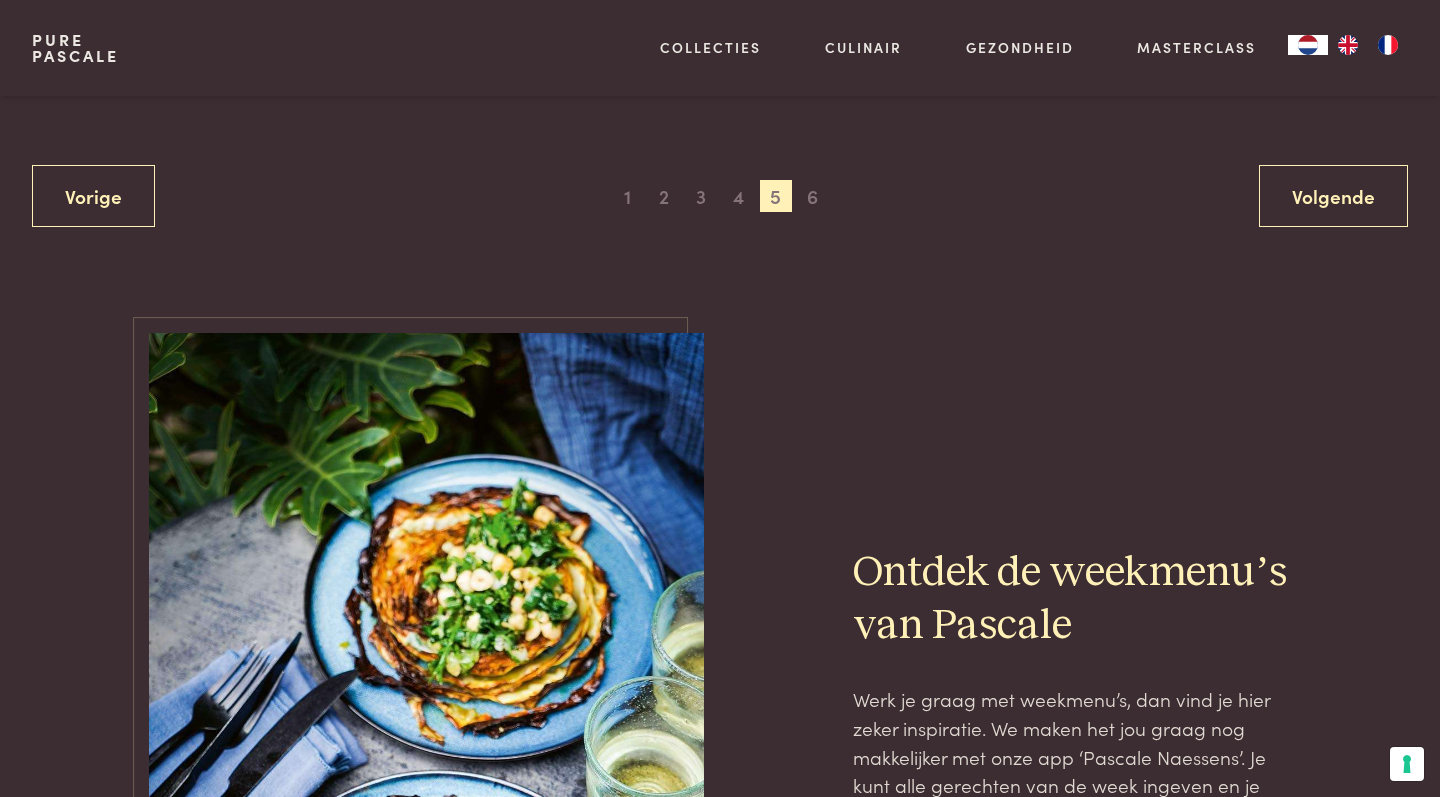 scroll, scrollTop: 4158, scrollLeft: 0, axis: vertical 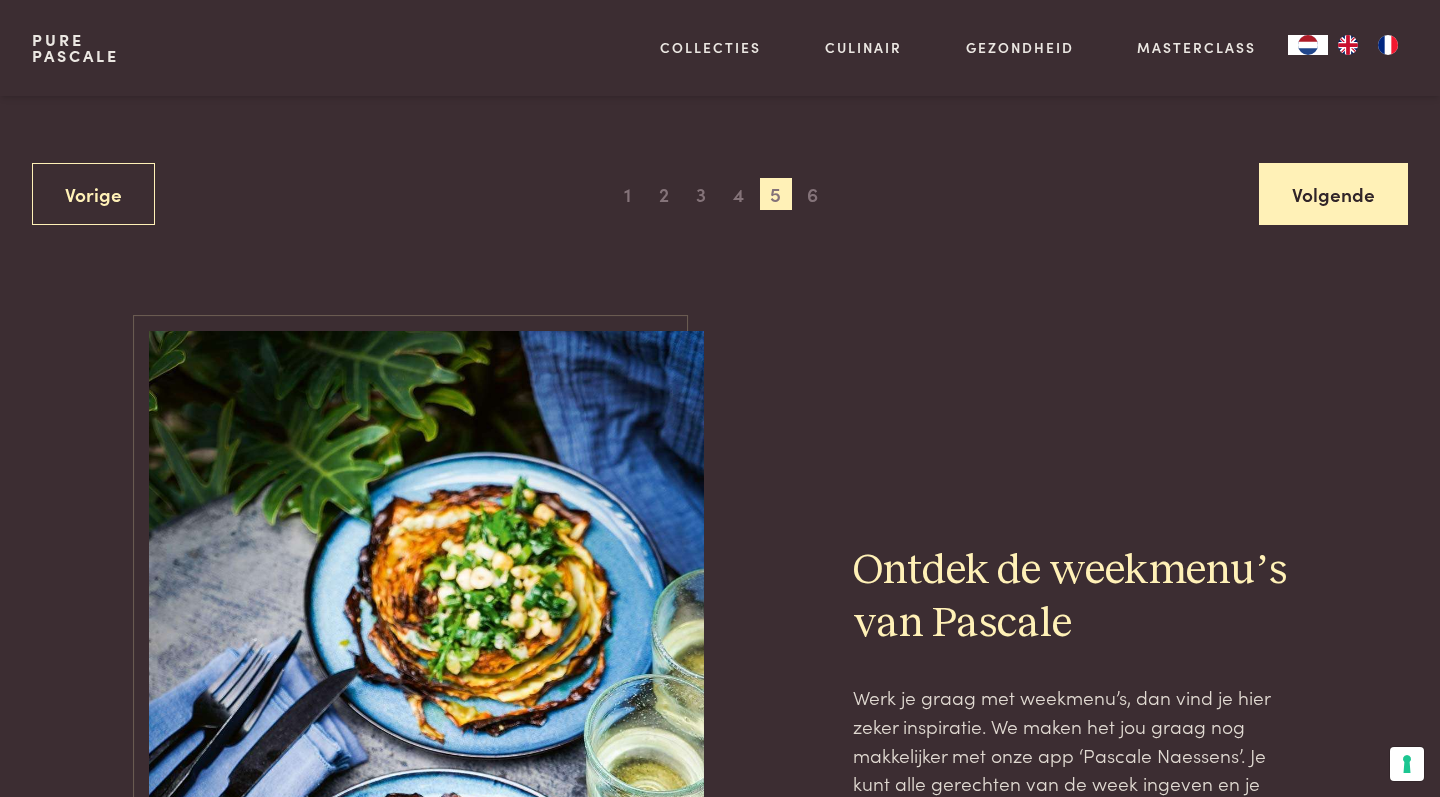click on "Volgende" at bounding box center (1333, 194) 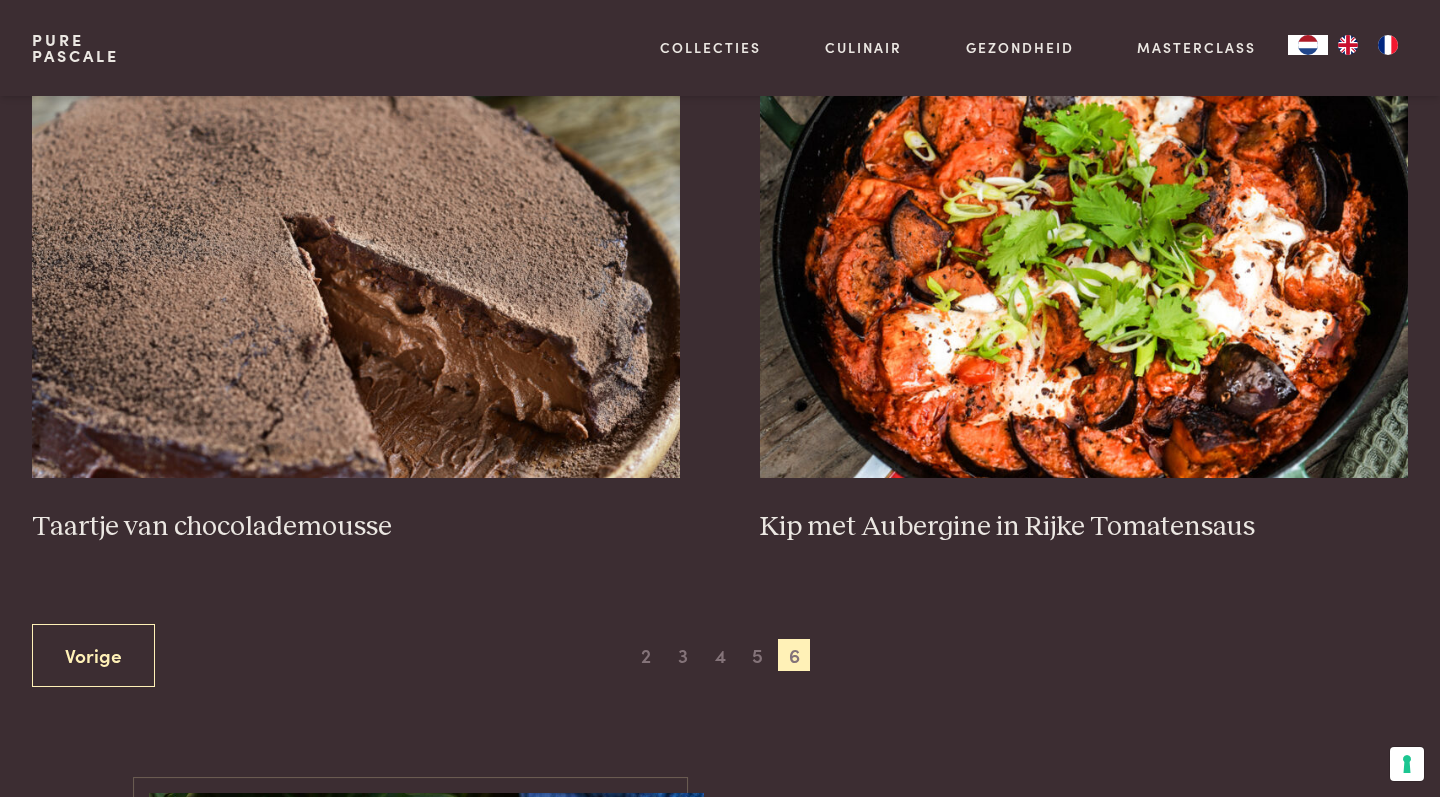 scroll, scrollTop: 899, scrollLeft: 0, axis: vertical 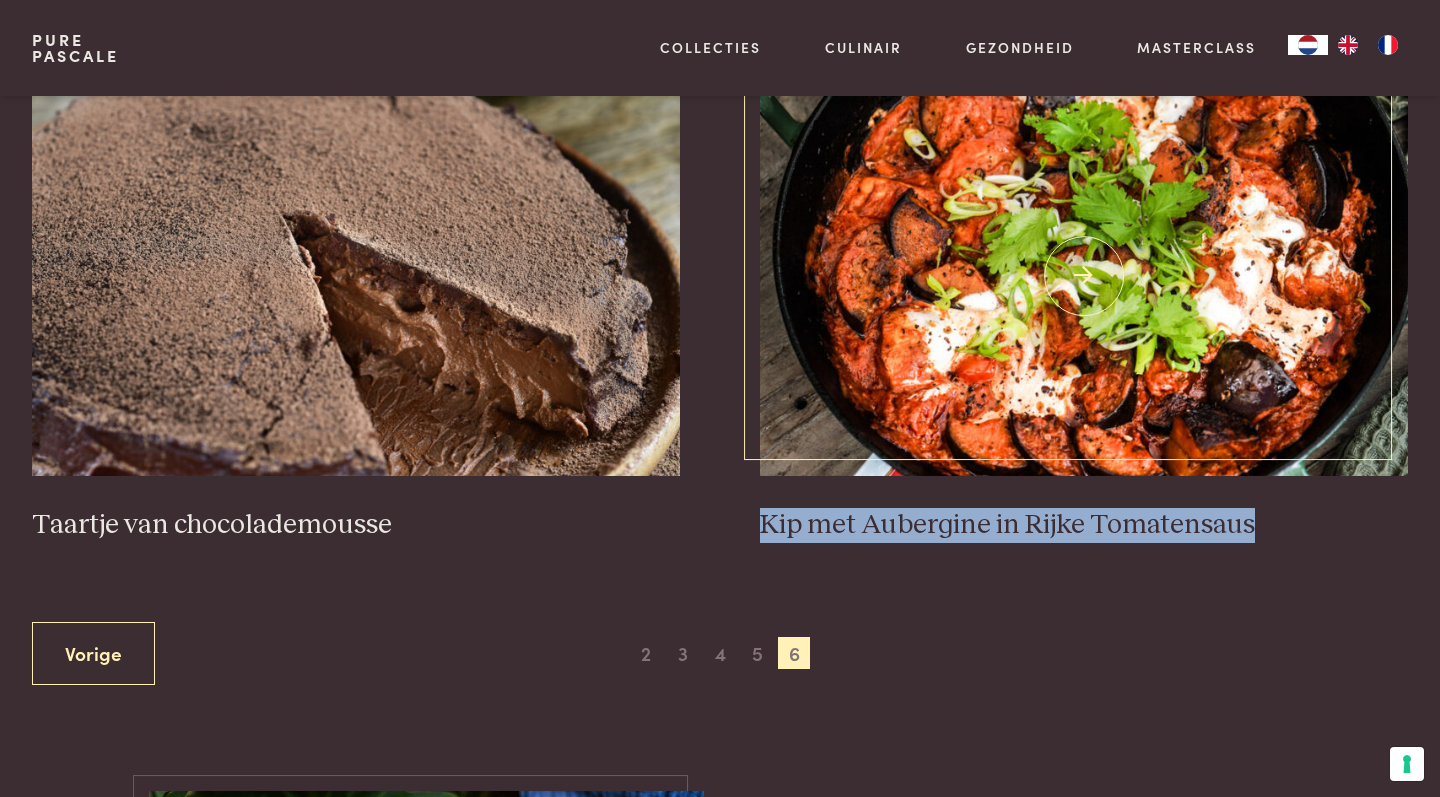 click on "Kip met Aubergine in Rijke Tomatensaus" at bounding box center (1084, 525) 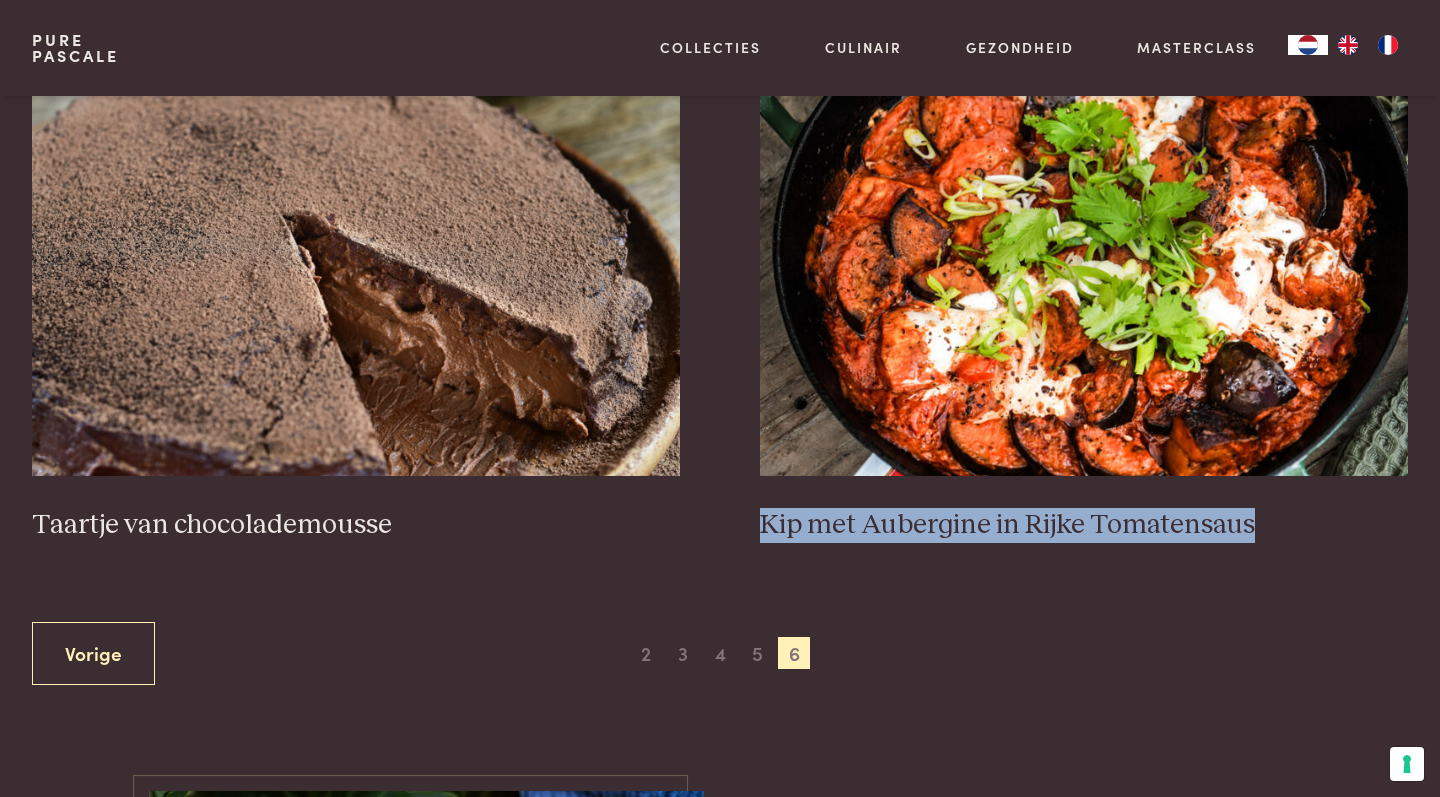 click on "Taartje van chocolademousse       Kip met Aubergine in Rijke Tomatensaus    Vorige
1
2
3
4
5
6
Volgende" at bounding box center [720, 380] 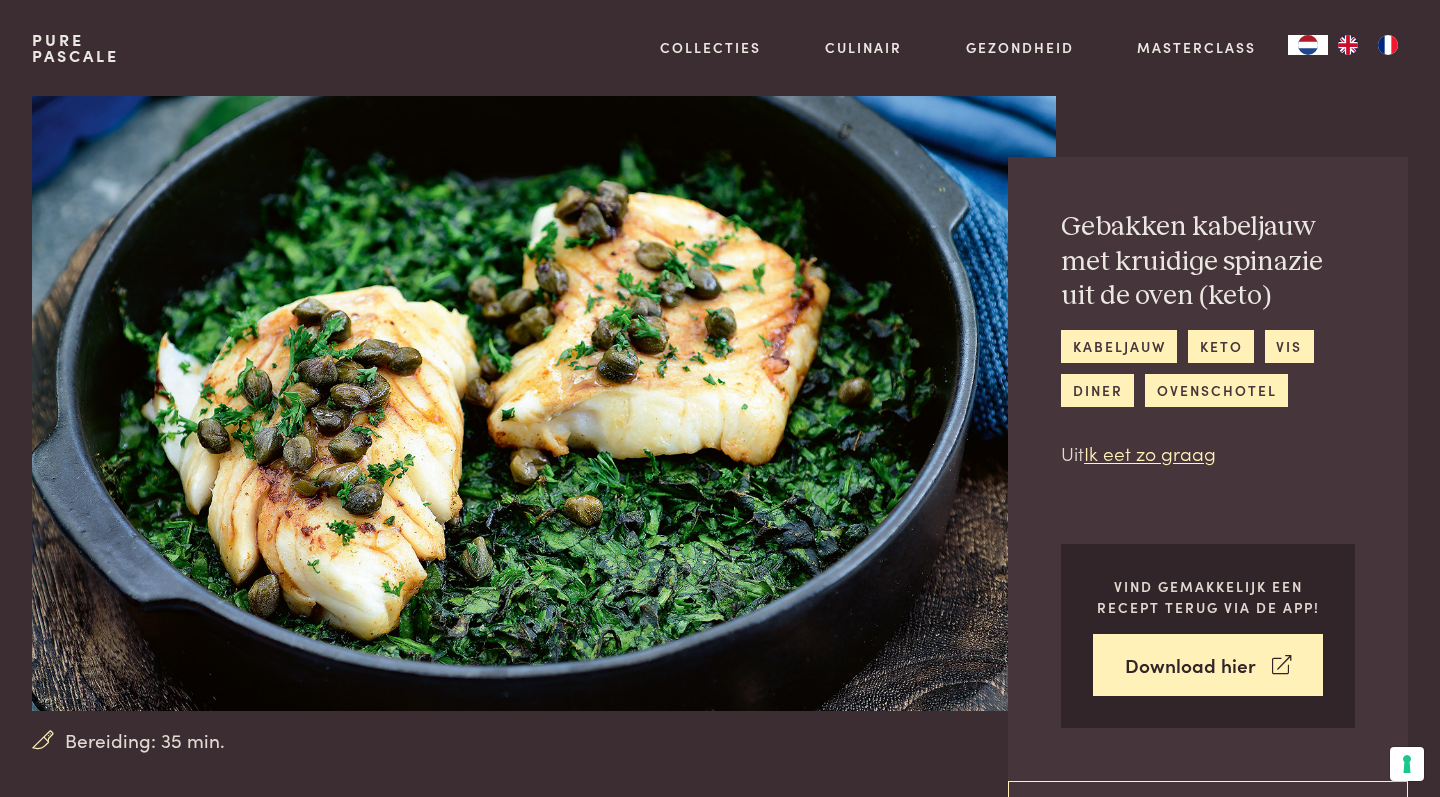 scroll, scrollTop: 0, scrollLeft: 0, axis: both 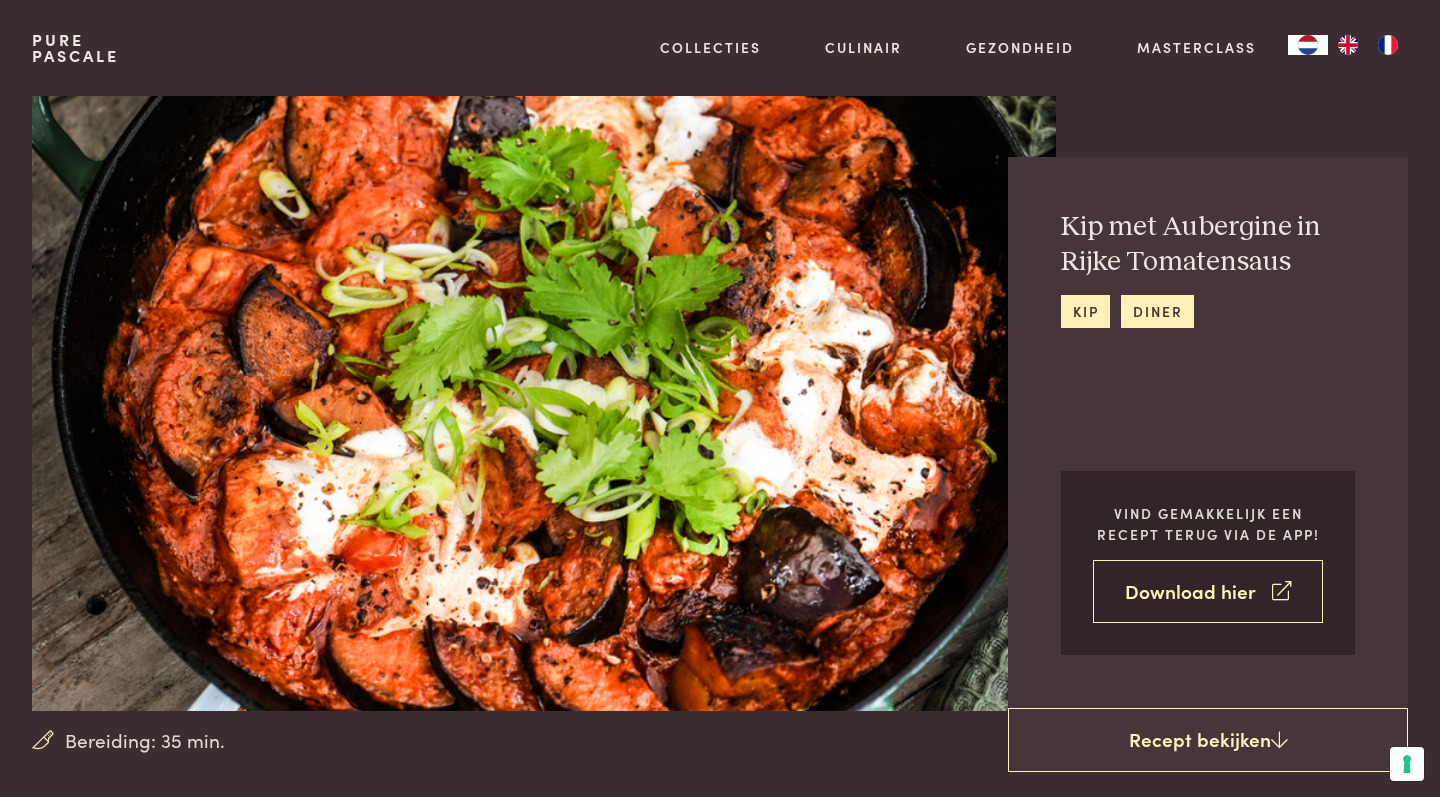 click on "Download hier" at bounding box center (1208, 591) 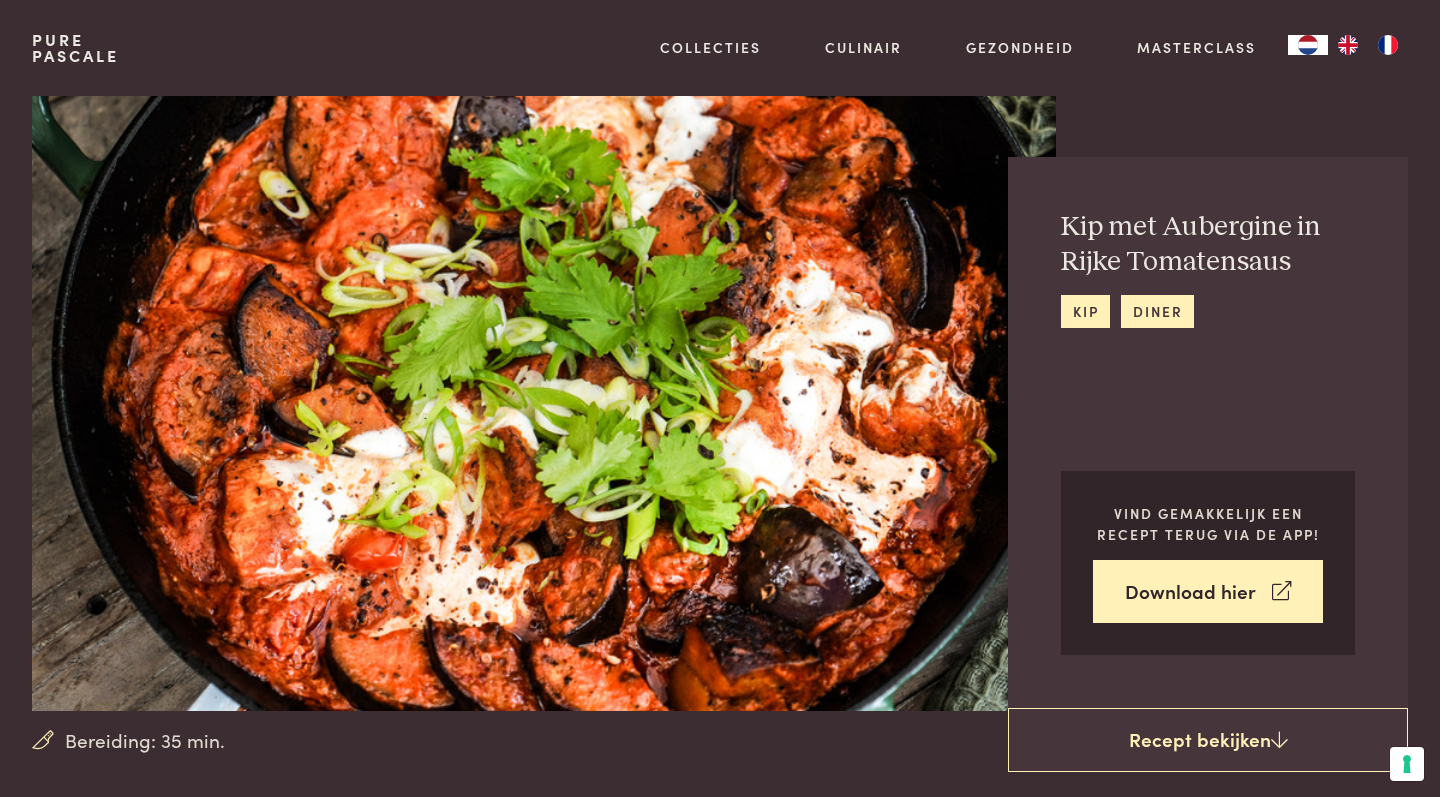scroll, scrollTop: 0, scrollLeft: 0, axis: both 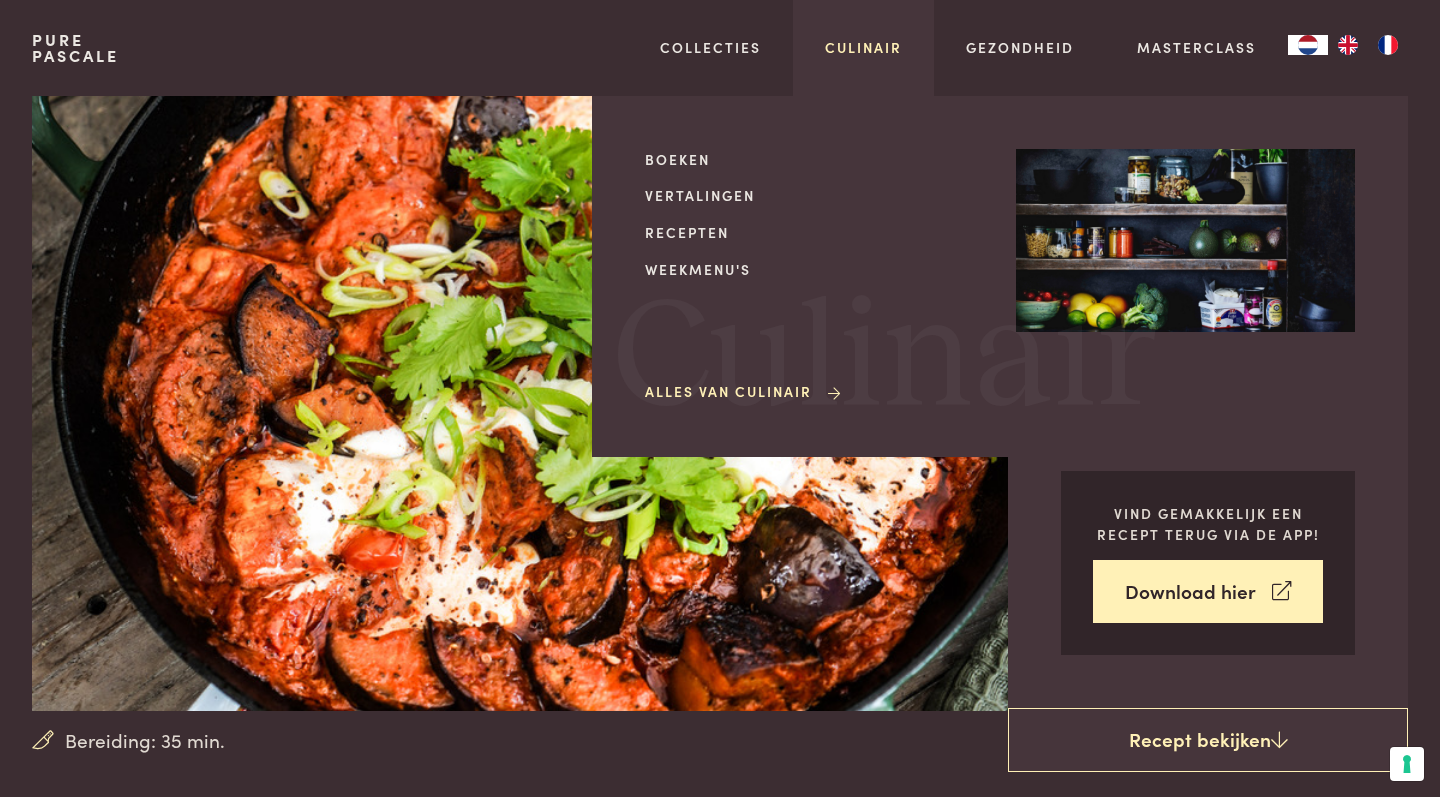 click on "Culinair" at bounding box center [863, 47] 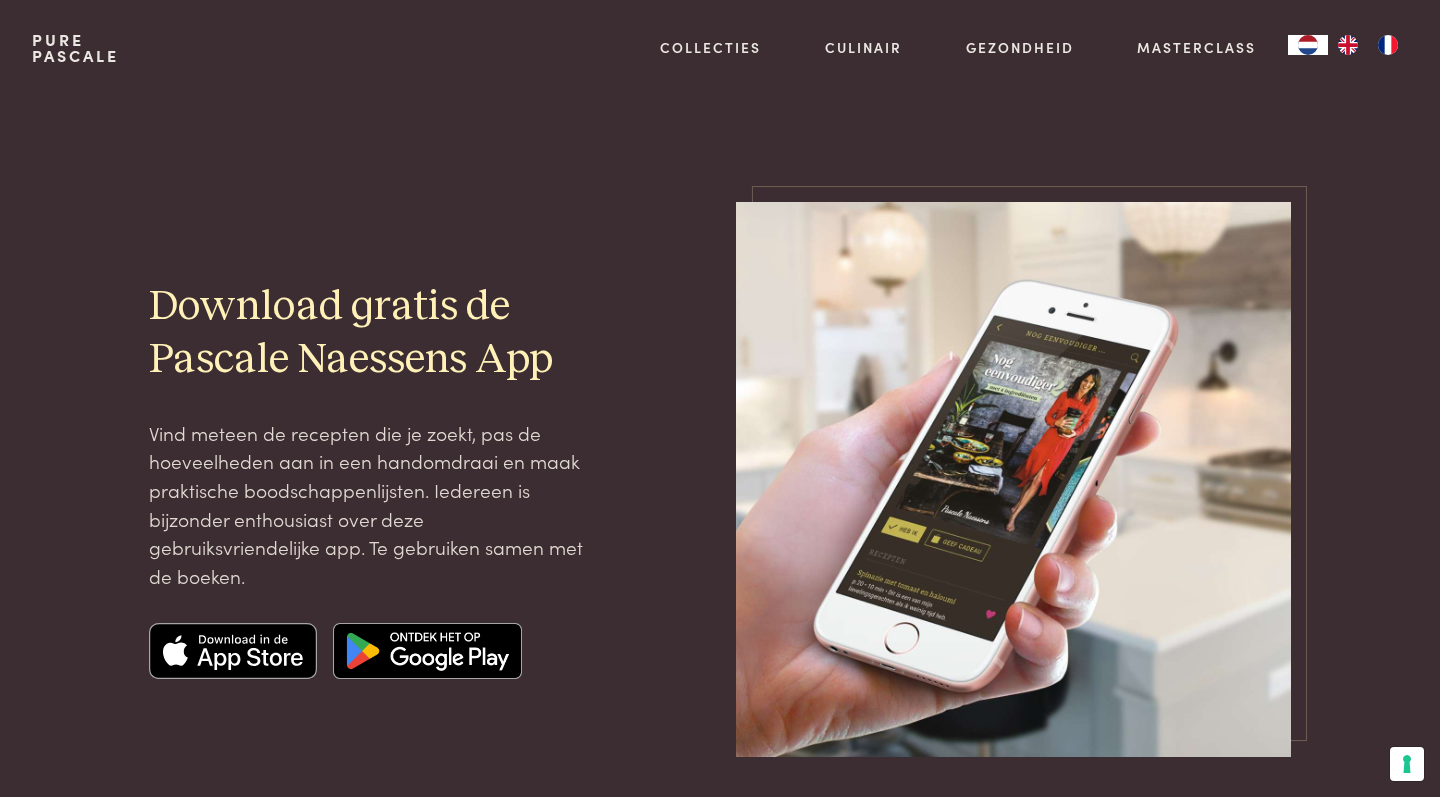 scroll, scrollTop: 0, scrollLeft: 0, axis: both 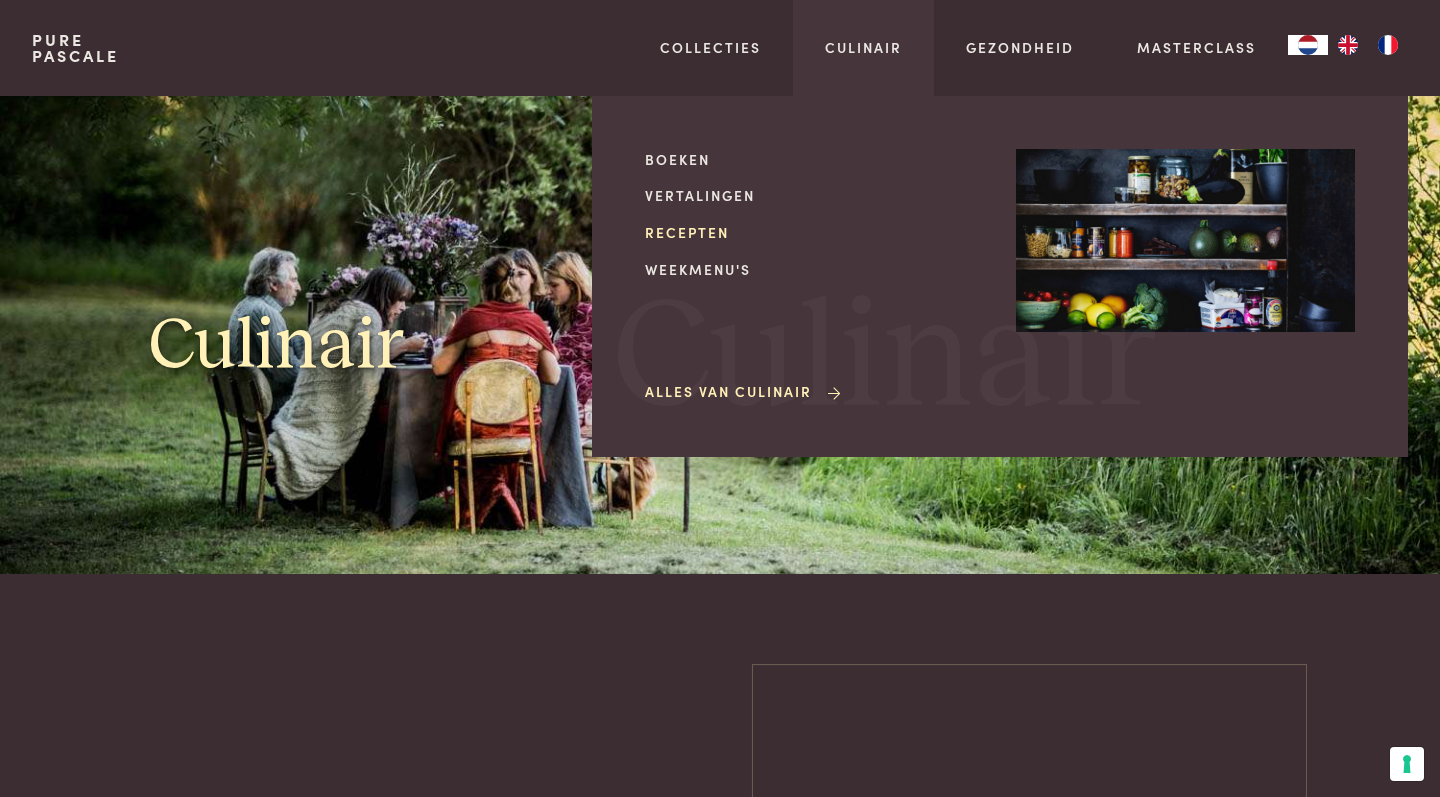 click on "Recepten" at bounding box center [814, 232] 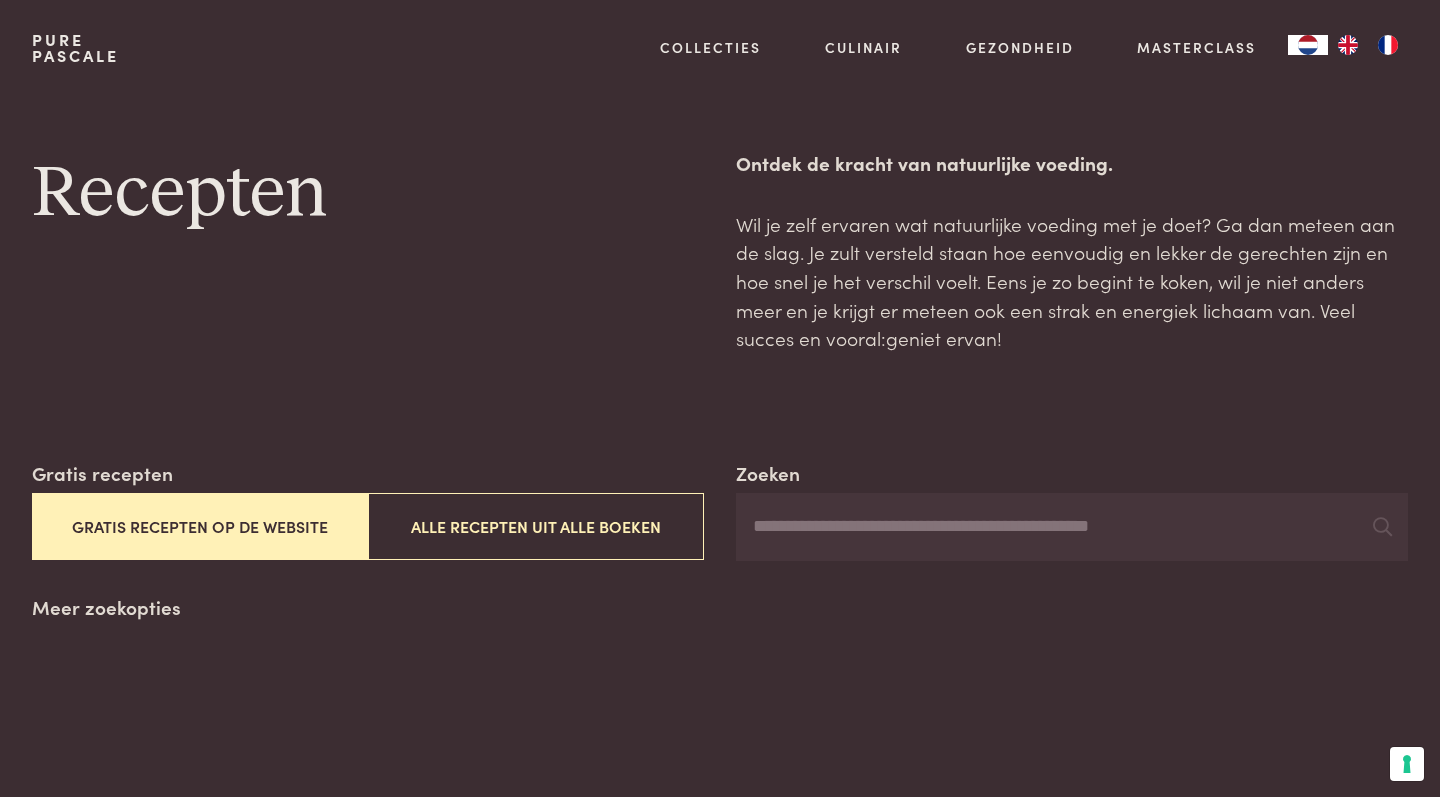 scroll, scrollTop: 0, scrollLeft: 0, axis: both 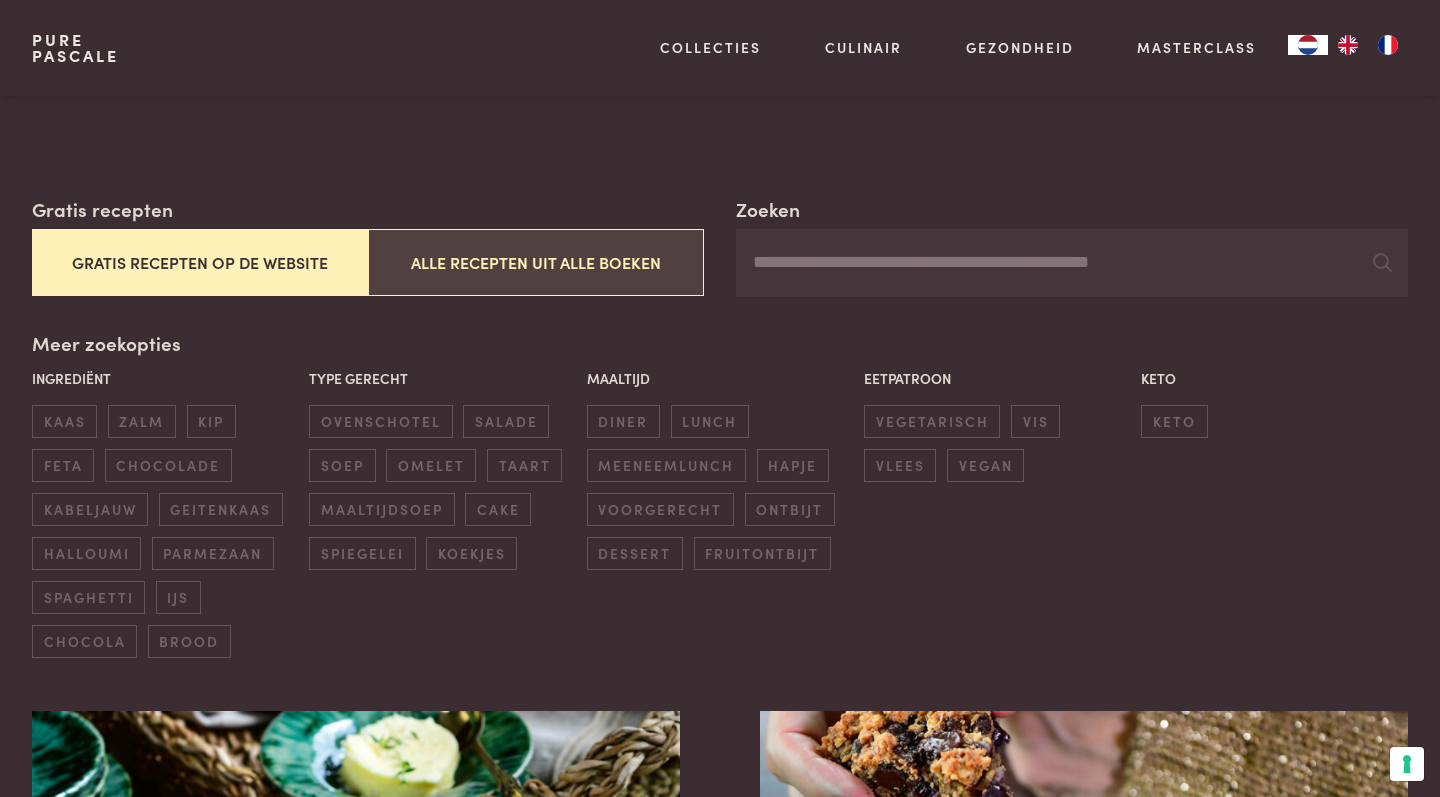 click on "Alle recepten uit alle boeken" at bounding box center [536, 262] 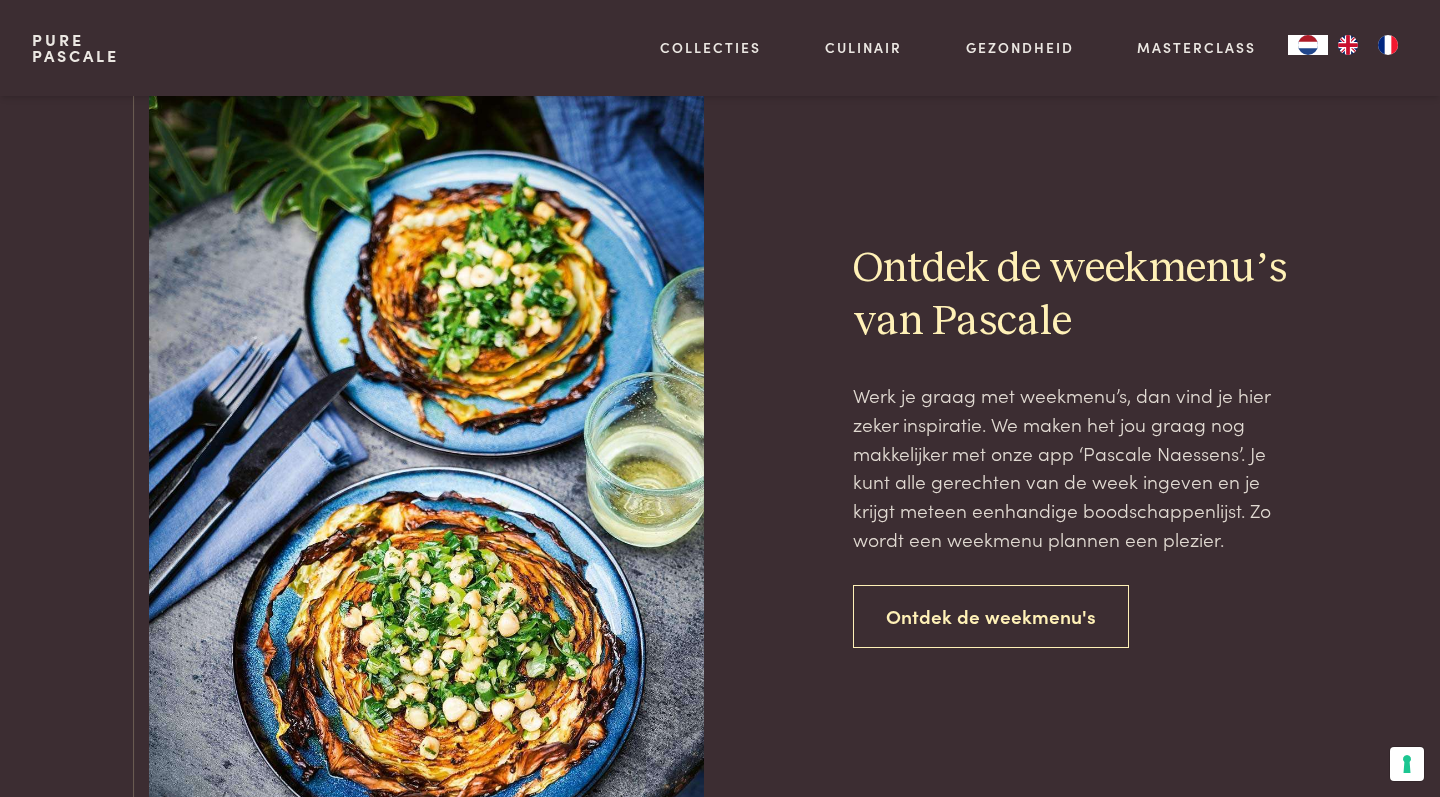 scroll, scrollTop: 4399, scrollLeft: 0, axis: vertical 